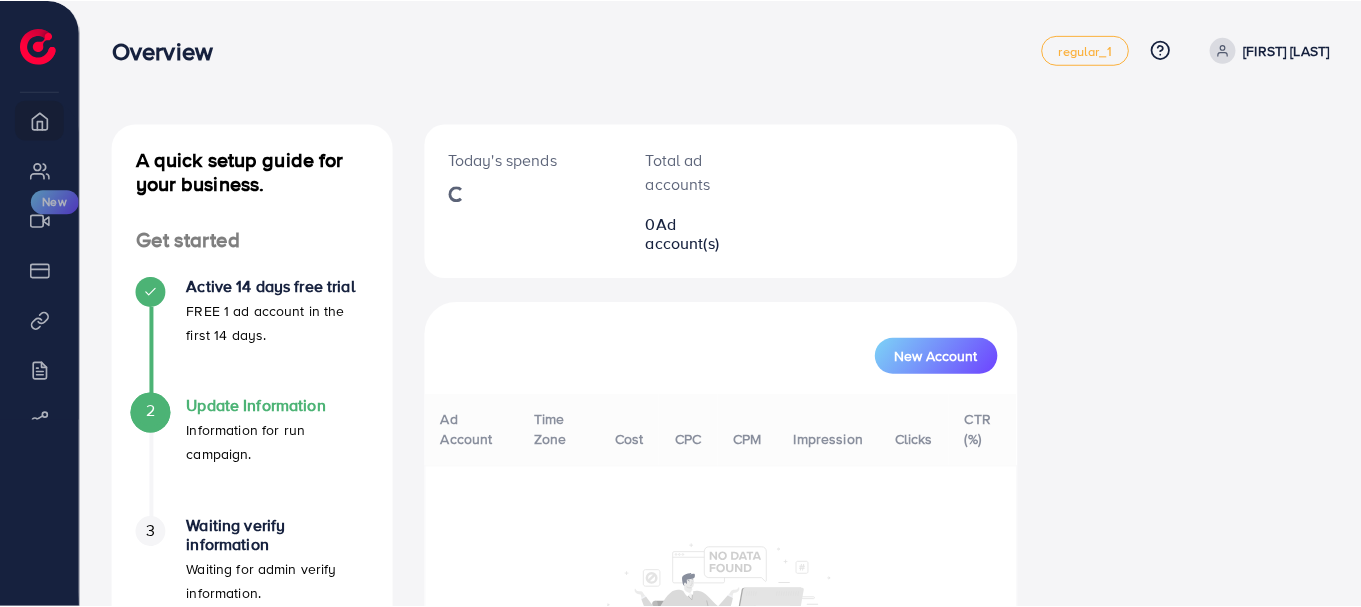 scroll, scrollTop: 0, scrollLeft: 0, axis: both 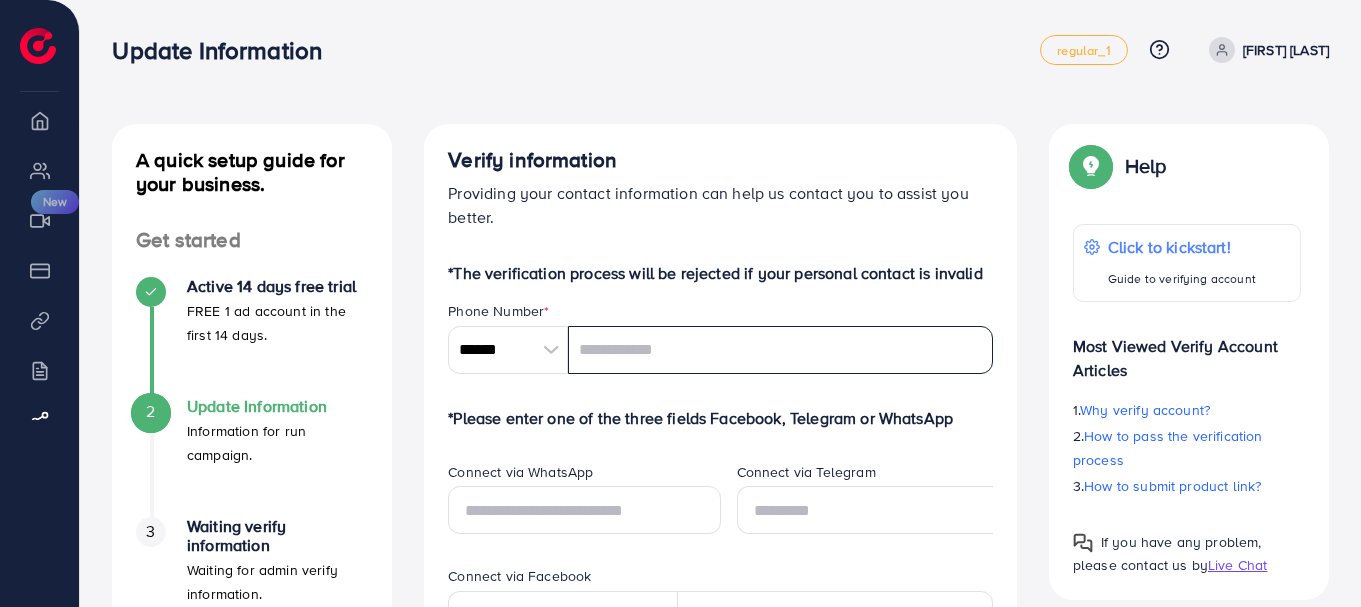 click at bounding box center [780, 350] 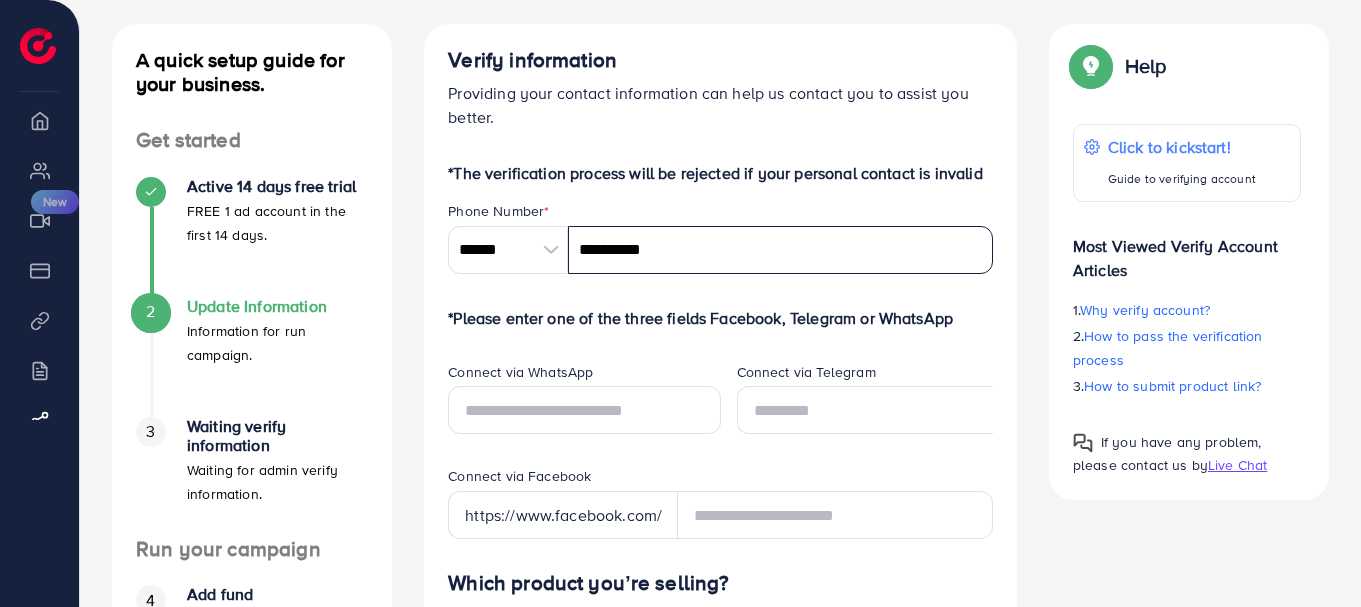 type on "**********" 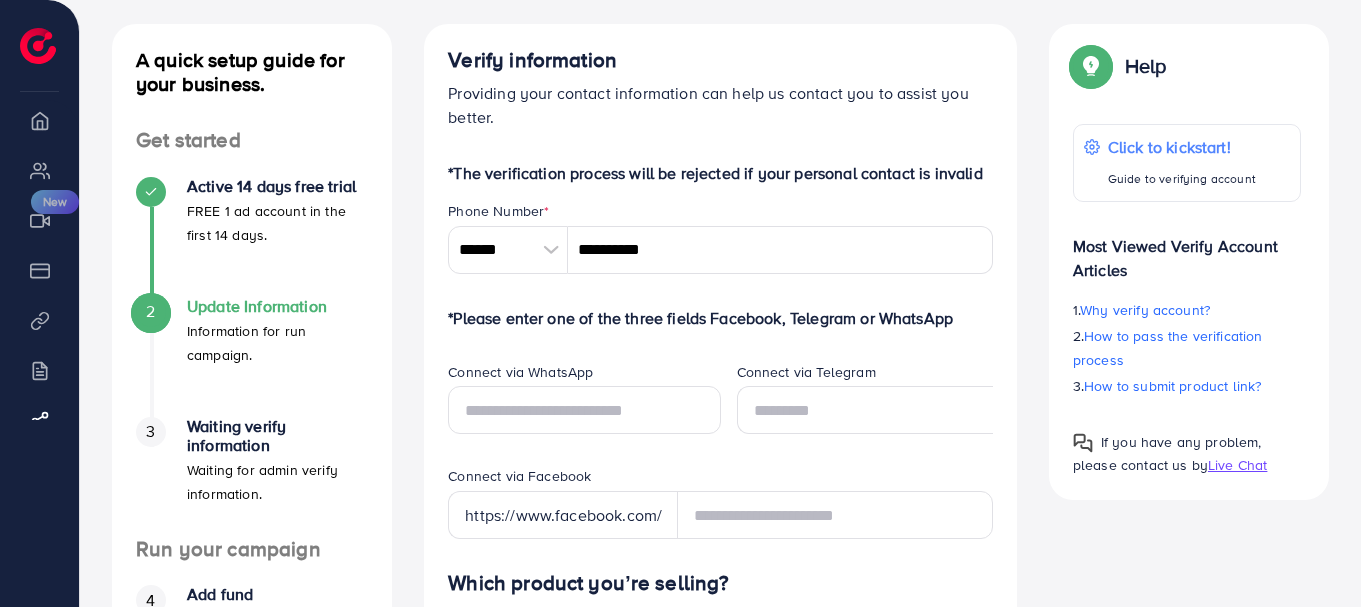 click on "*The verification process will be rejected if your personal contact is invalid   Phone Number  * ****** A B C D E F G H I J K L M N O P Q R S T U V W X Y Z search no result Afghanistan (‫افغانستان‬‎) +93 Albania (Shqipëri) +355 Algeria (‫الجزائر‬‎) +213 American Samoa +1684 Andorra +376 Angola +244 Anguilla +1264 Antigua and Barbuda +1268 Argentina +54 Armenia (Հայաստան) +374 Aruba +297 Australia +61 Austria (Österreich) +43 Azerbaijan (Azərbaycan) +994 Bahamas +1242 Bahrain (‫البحرين‬‎) +973 Bangladesh (বাংলাদেশ) +880 Barbados +1246 Belarus (Беларусь) +375 Belgium (België) +32 Belize +501 Benin (Bénin) +229 Bermuda +1441 Bhutan (འབྲུག) +975 Bolivia +591 Bosnia and Herzegovina (Босна и Херцеговина) +387 Botswana +267 Brazil (Brasil) +55 British Indian Ocean Territory +246 British Virgin Islands +1284 Brunei +673 Bulgaria (България) +359 Burkina Faso +226 Burundi (Uburundi) +257 +855 +237 Canada +1" at bounding box center (720, 842) 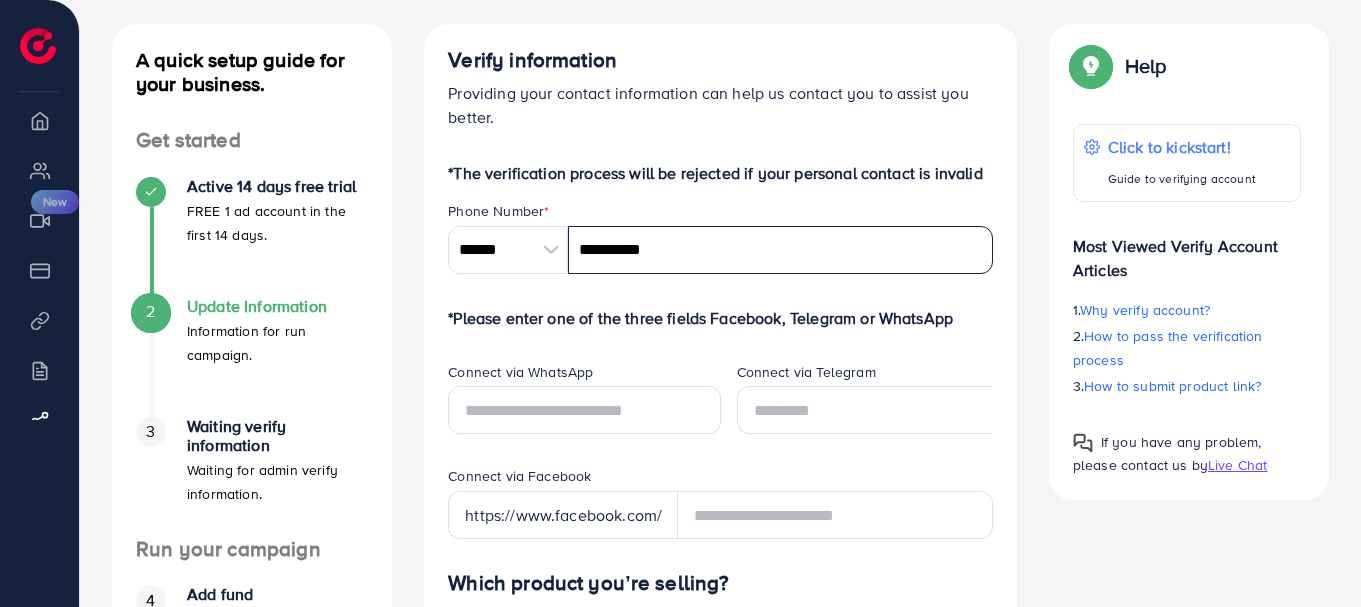 click on "**********" at bounding box center [780, 250] 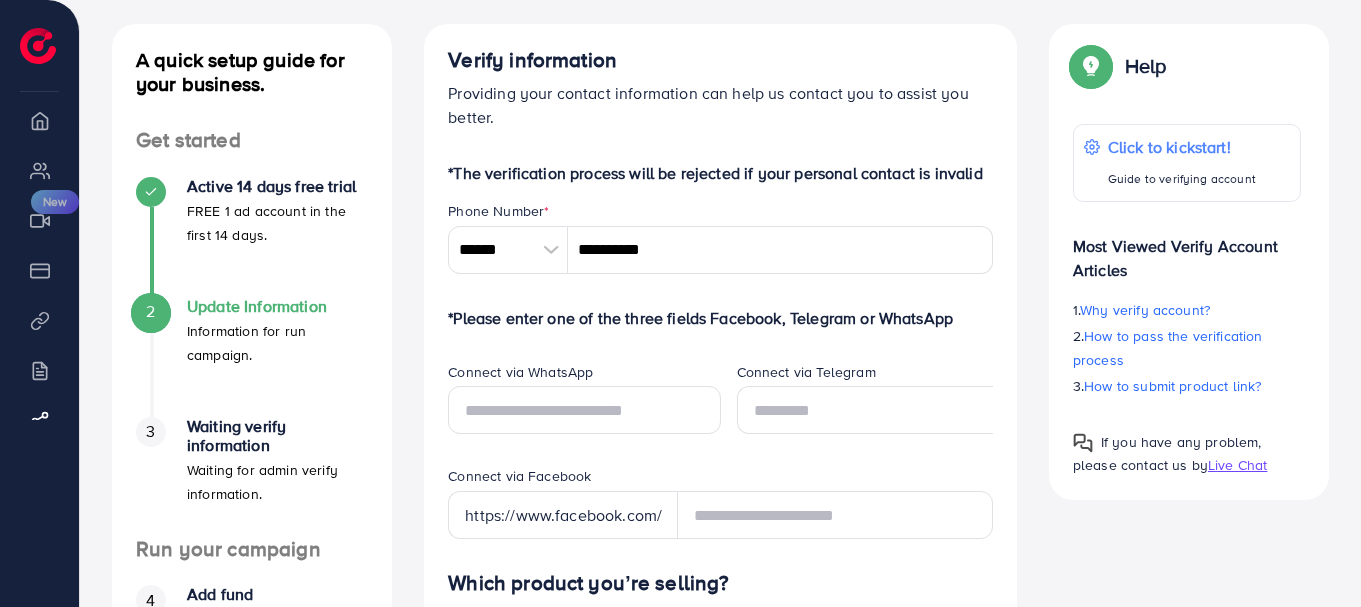 click on "Connect via WhatsApp" at bounding box center [584, 374] 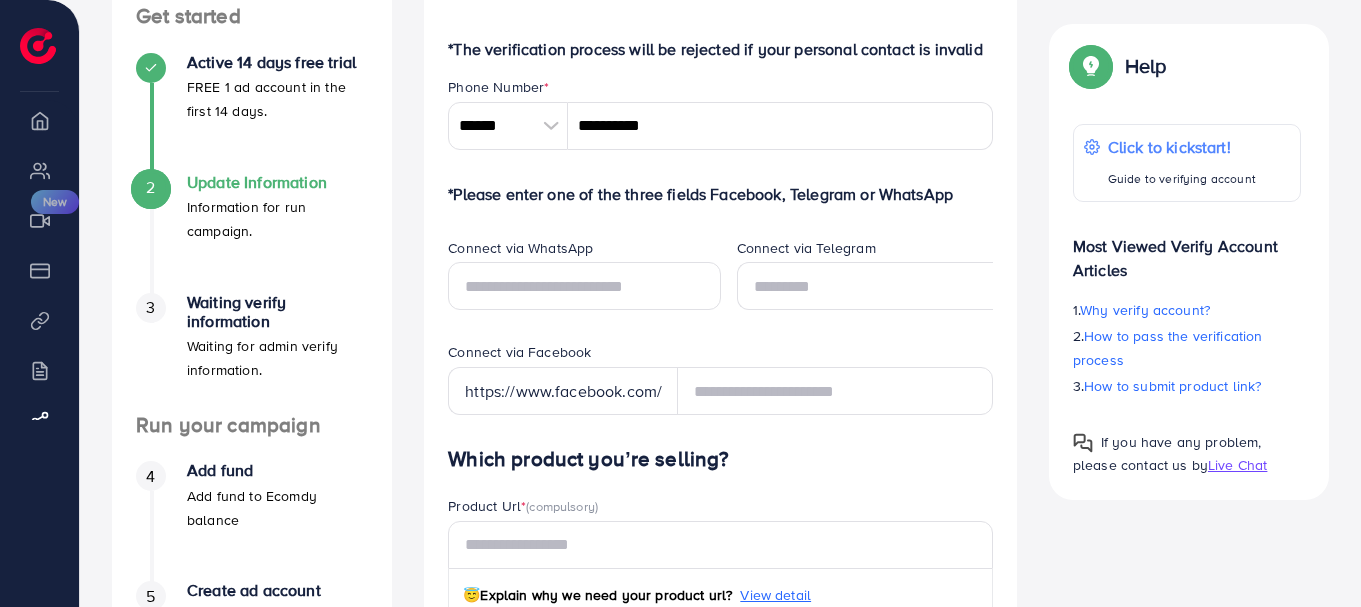scroll, scrollTop: 400, scrollLeft: 0, axis: vertical 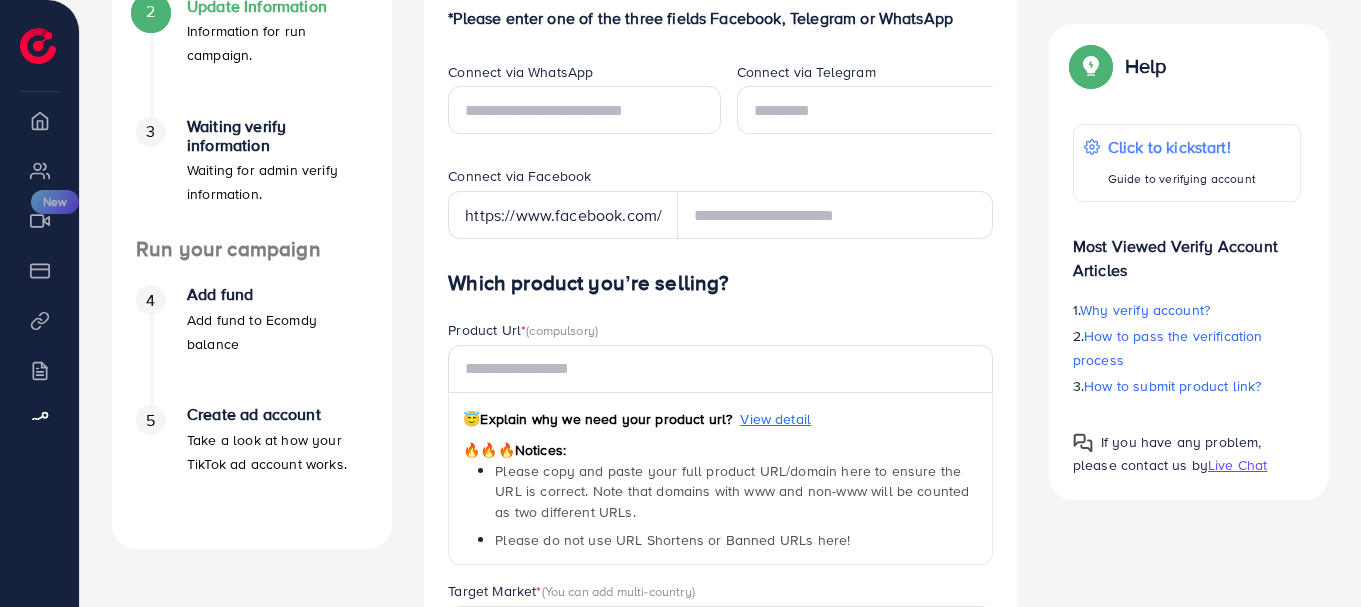 click on "Connect via WhatsApp" at bounding box center [584, 74] 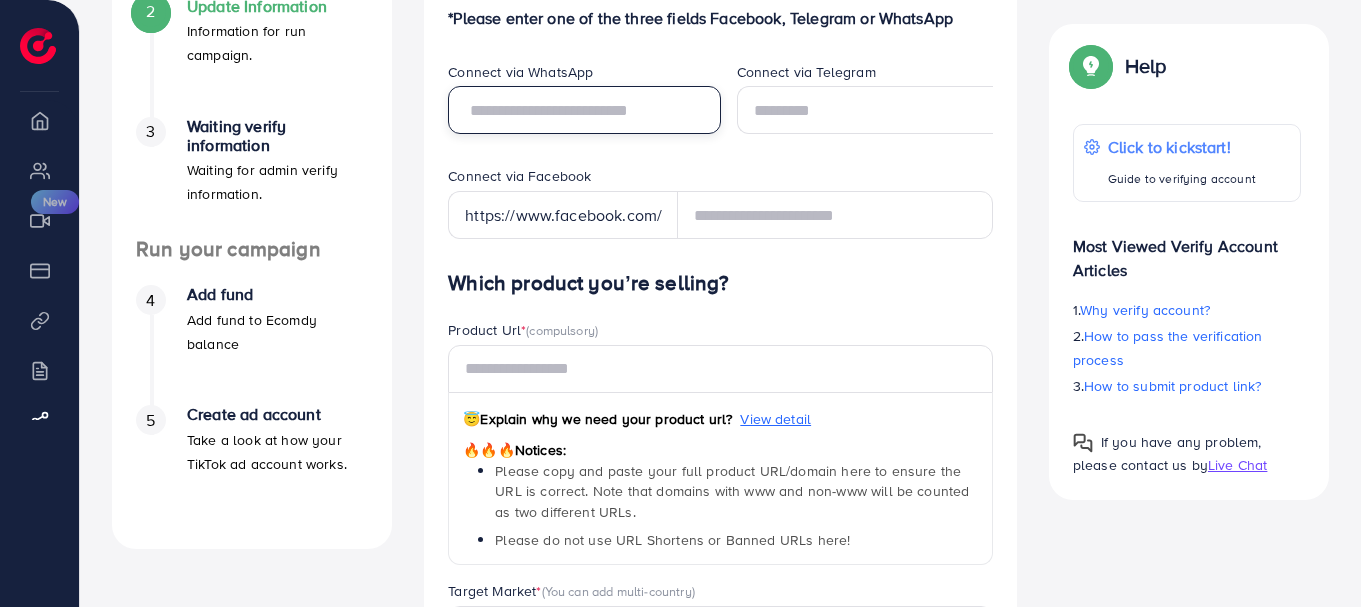 click at bounding box center [584, 110] 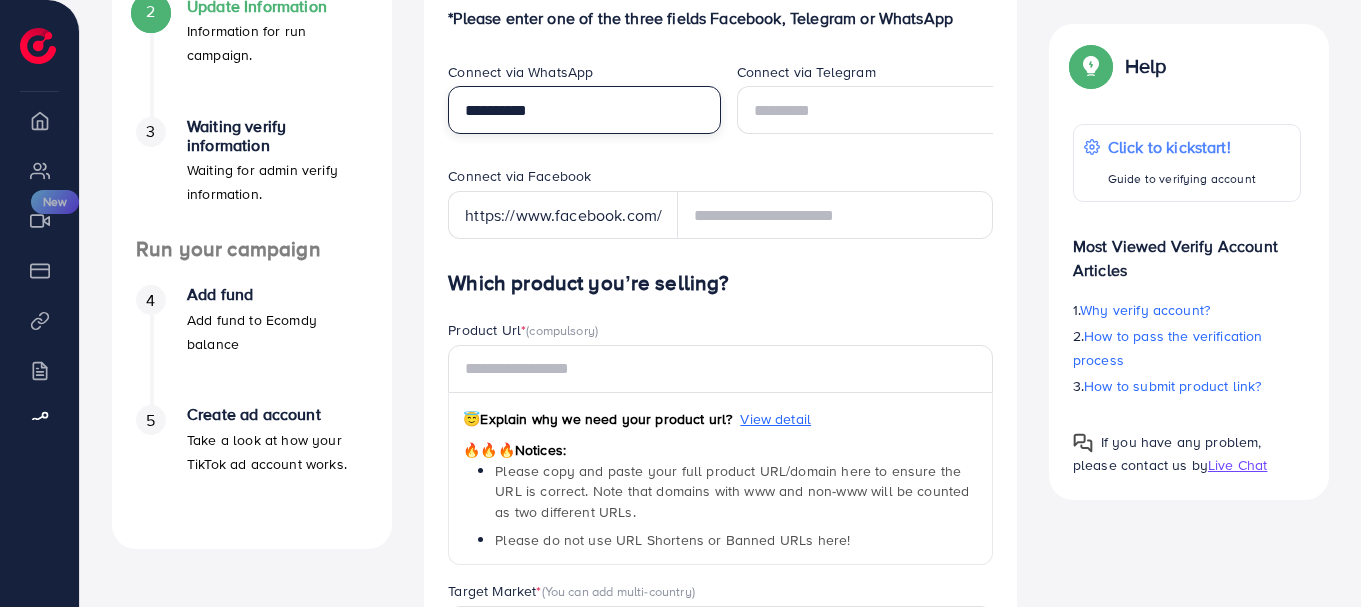 type on "**********" 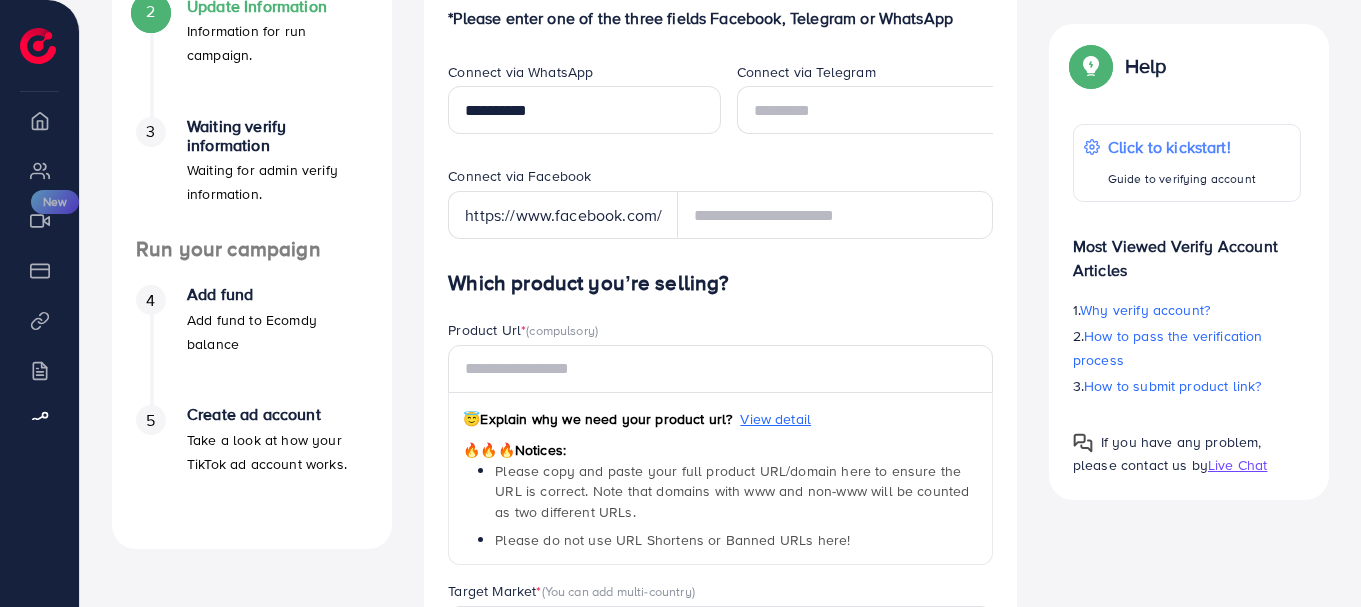 click on "Connect via Facebook" at bounding box center [720, 178] 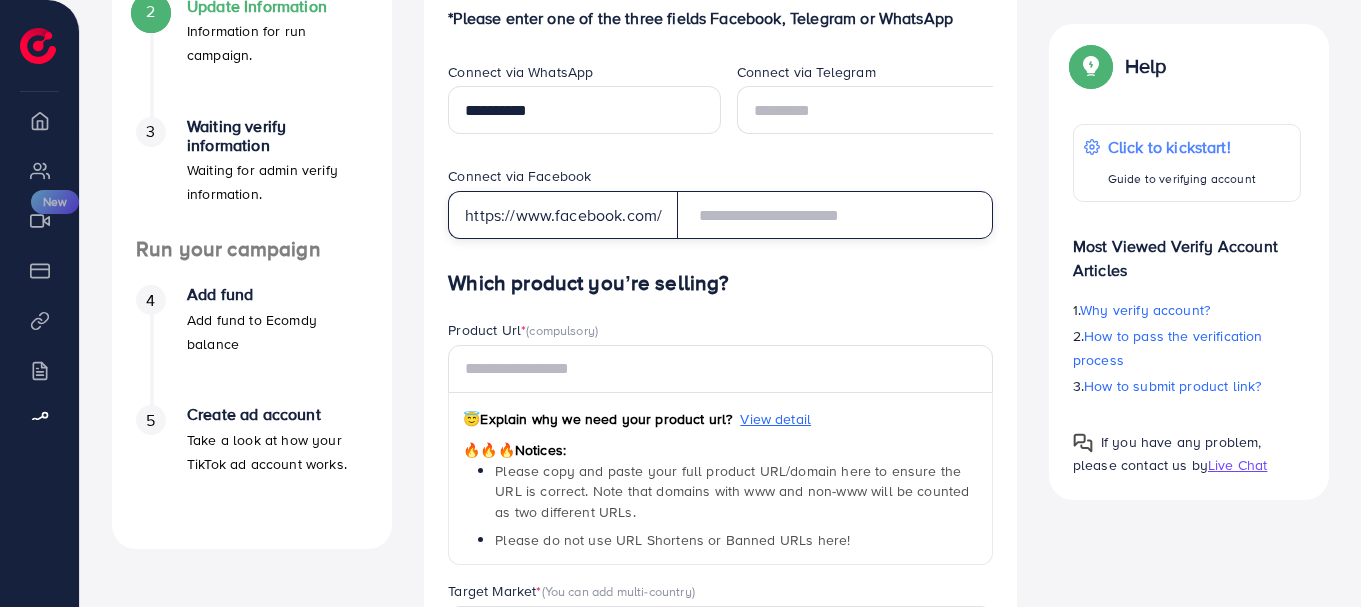 drag, startPoint x: 745, startPoint y: 233, endPoint x: 758, endPoint y: 211, distance: 25.553865 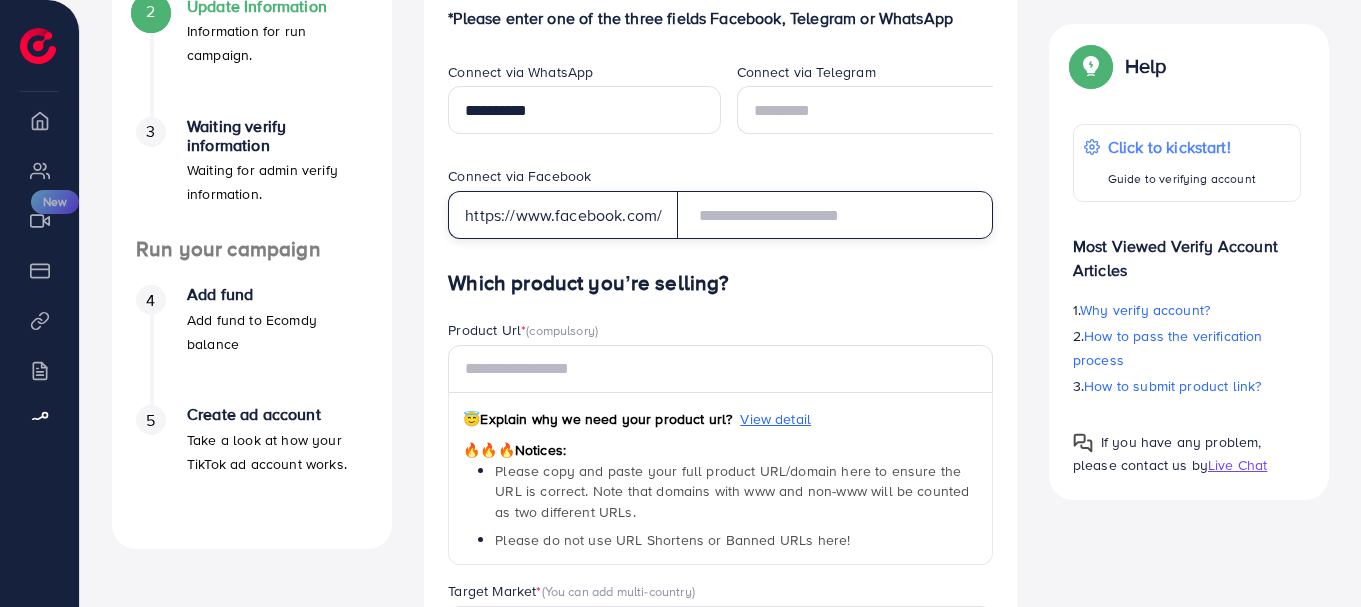 click at bounding box center (835, 215) 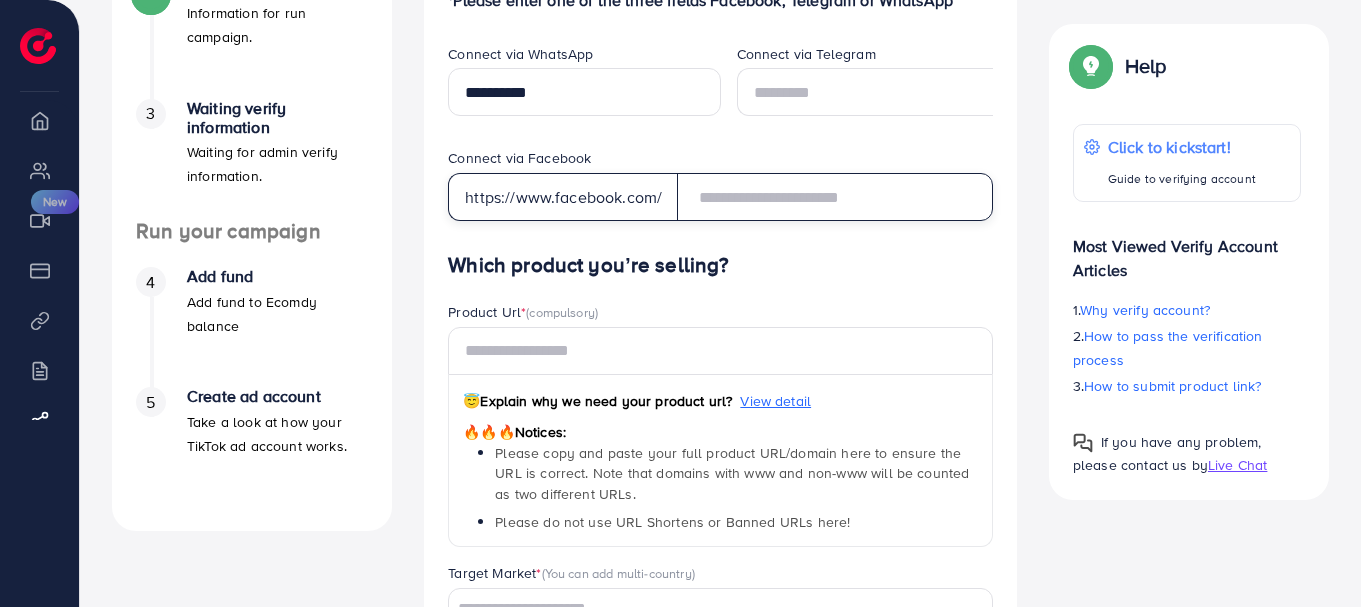 scroll, scrollTop: 600, scrollLeft: 0, axis: vertical 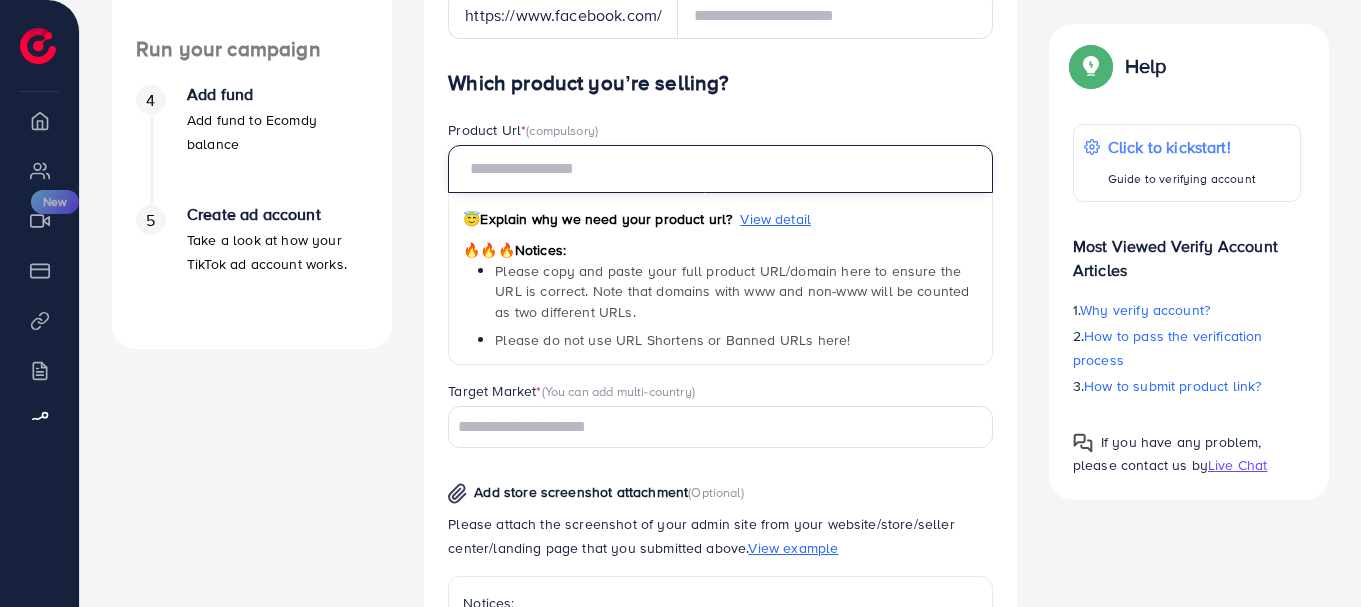 click at bounding box center (720, 169) 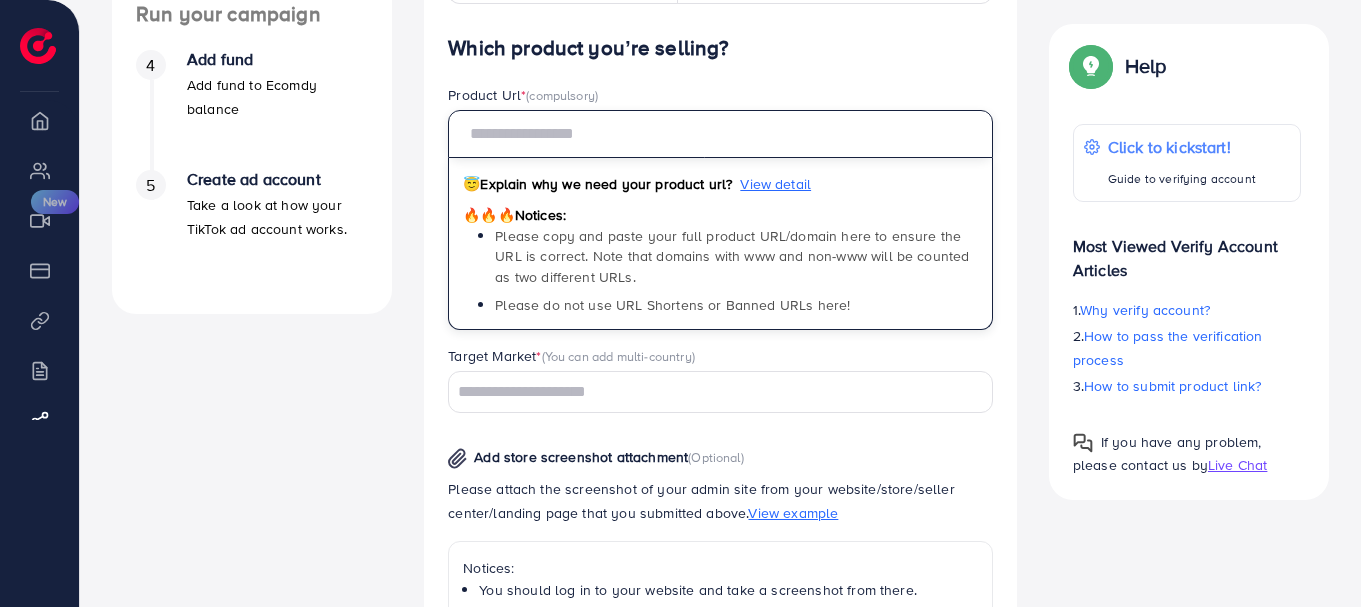 scroll, scrollTop: 600, scrollLeft: 0, axis: vertical 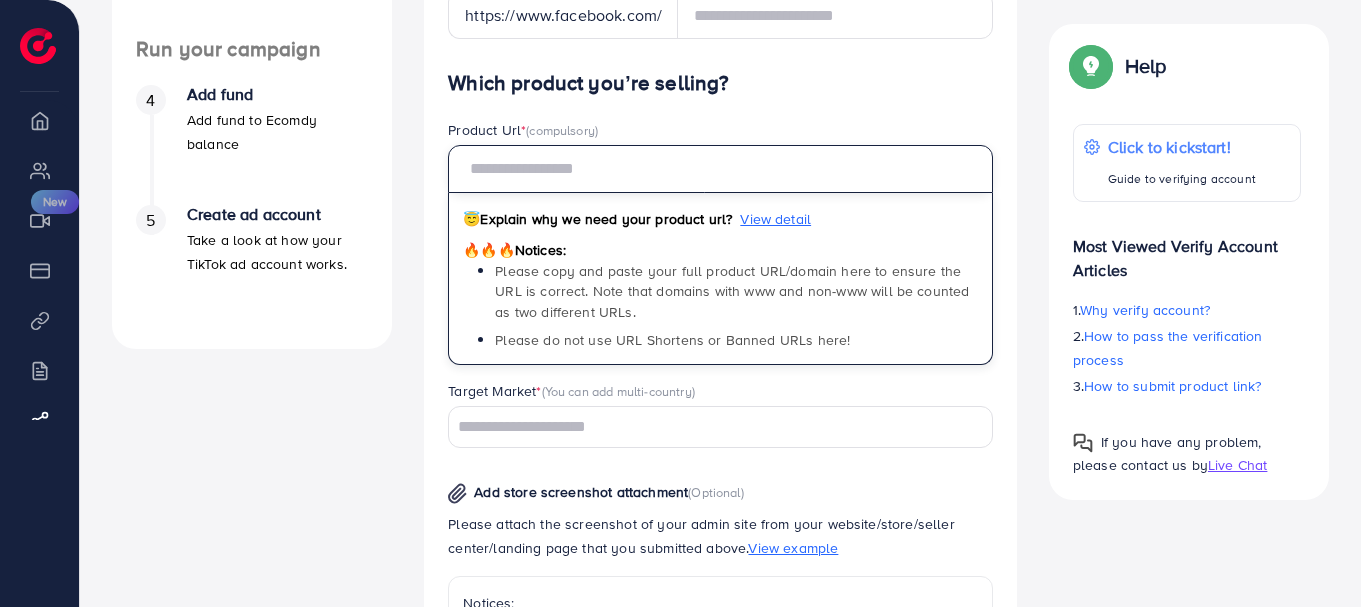click at bounding box center (720, 169) 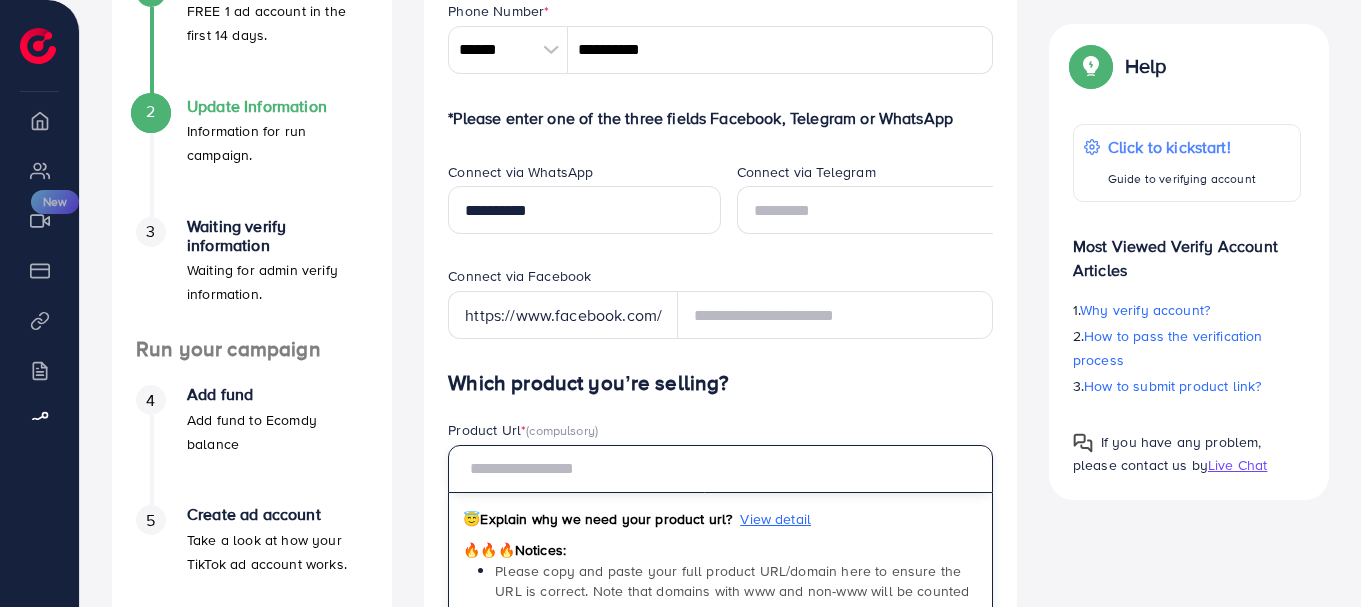scroll, scrollTop: 600, scrollLeft: 0, axis: vertical 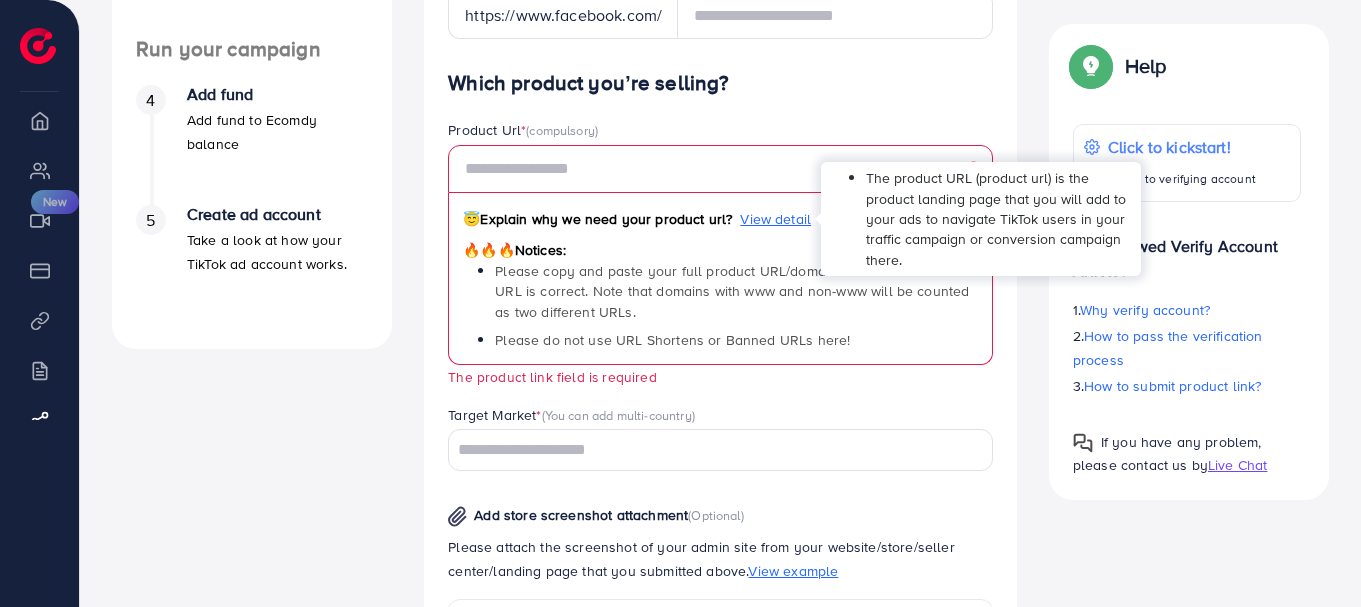 click on "View detail" at bounding box center (775, 219) 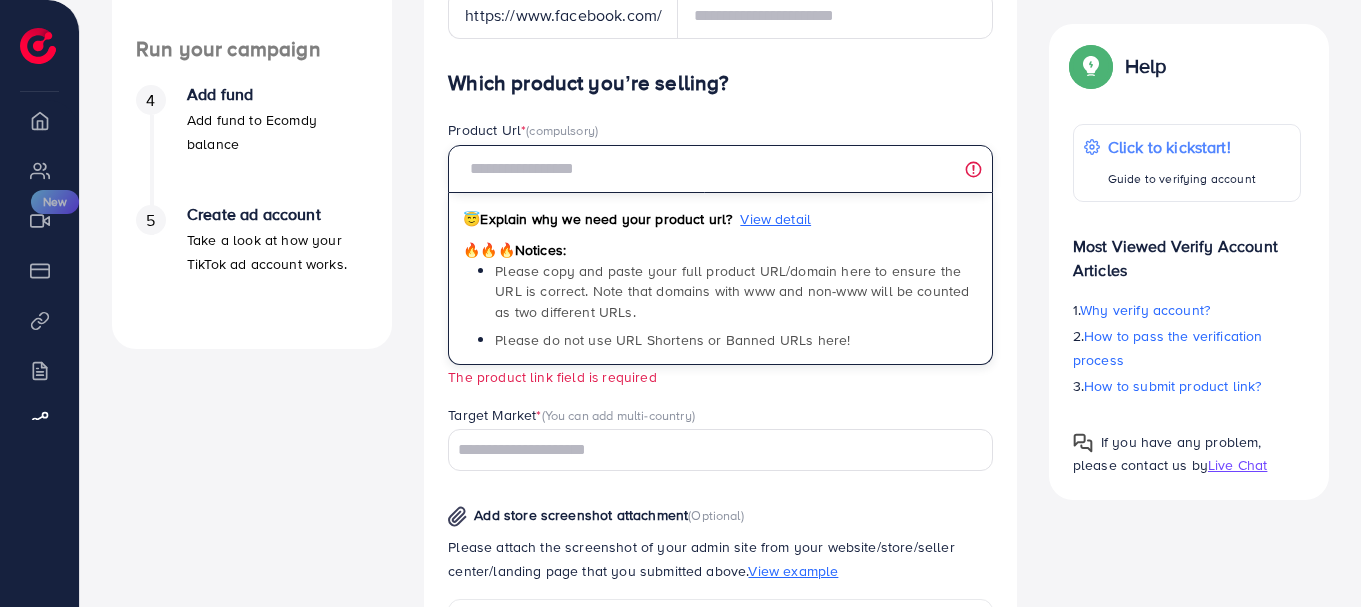 click at bounding box center [720, 169] 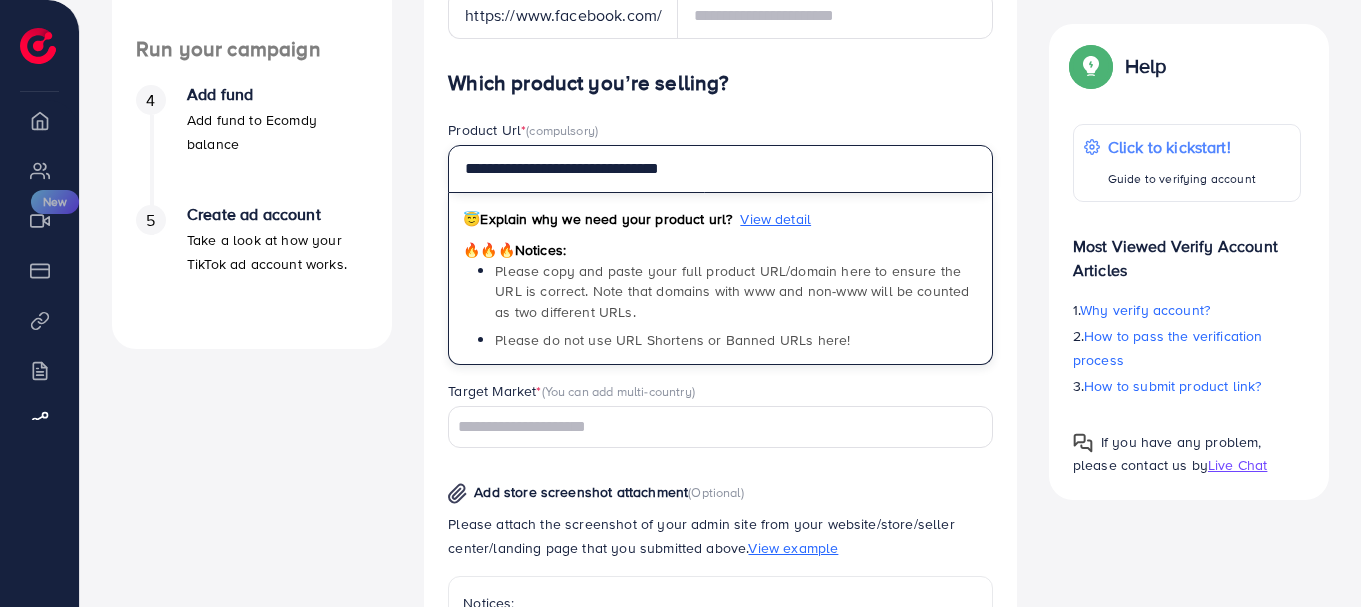 type on "**********" 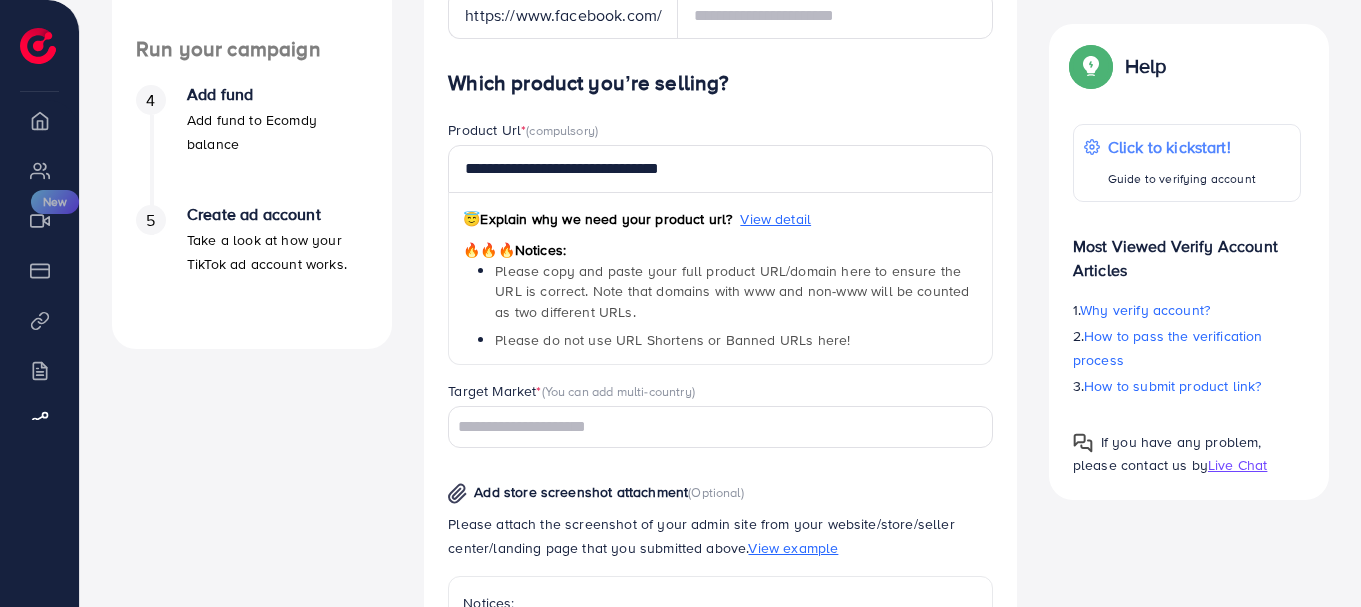 click on "Product Url  *  (compulsory)" at bounding box center [720, 132] 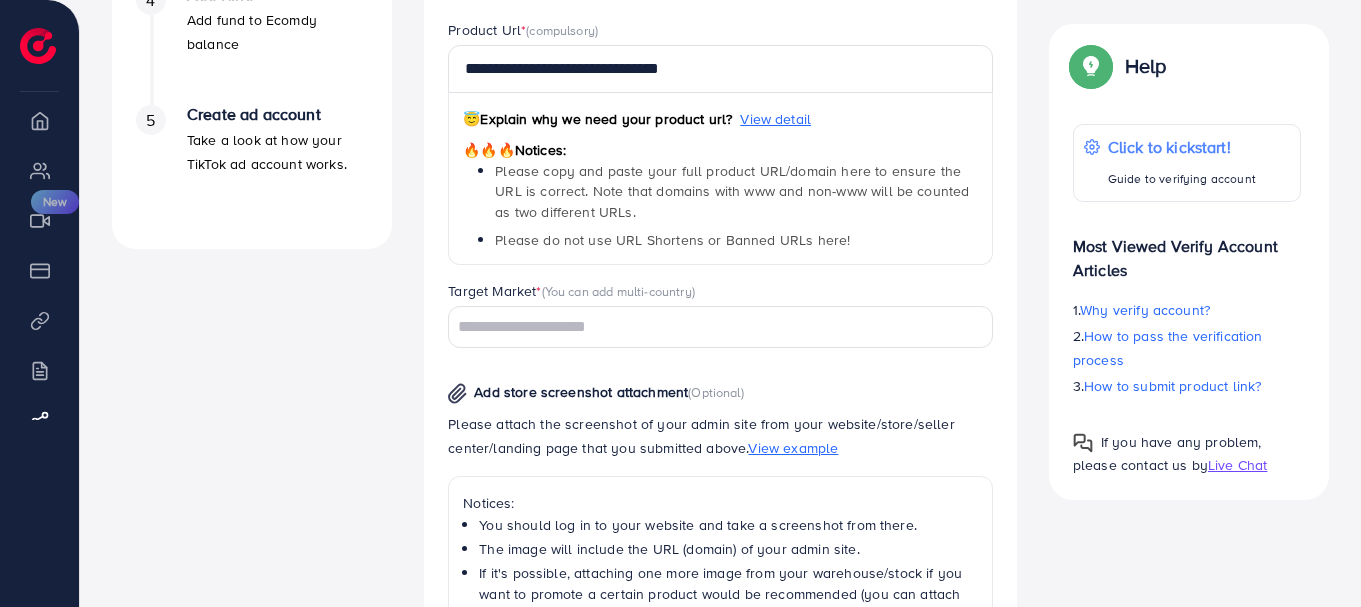 scroll, scrollTop: 900, scrollLeft: 0, axis: vertical 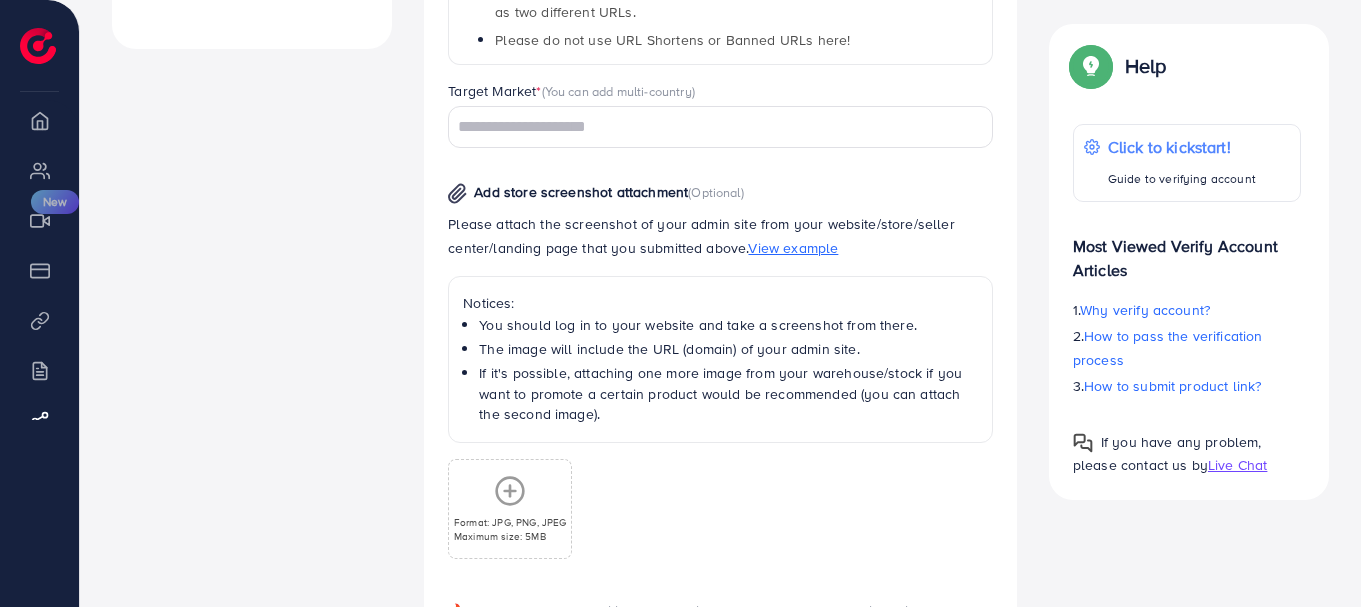 click at bounding box center (709, 127) 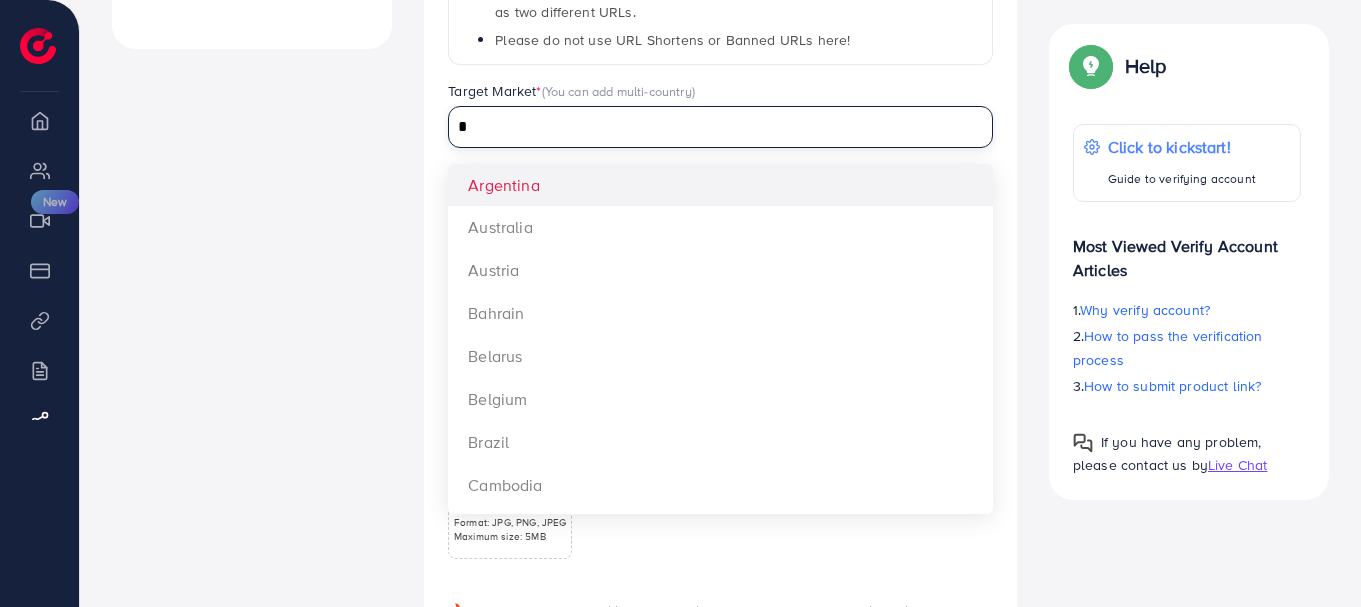 click on "*" at bounding box center (709, 127) 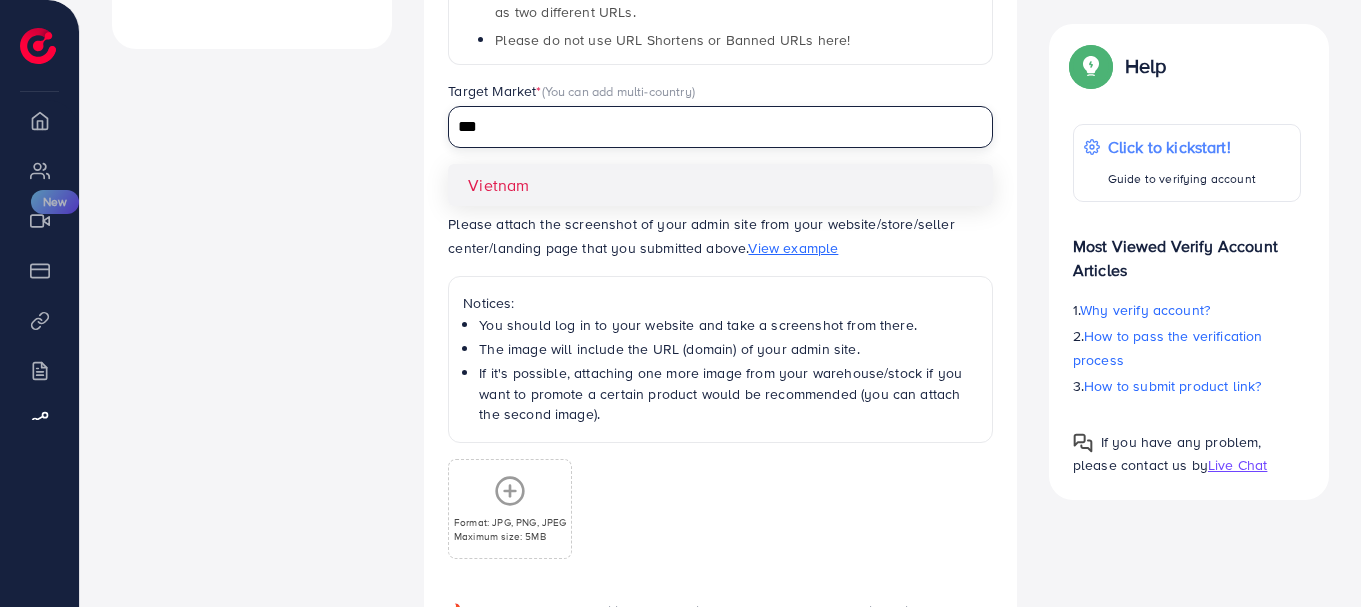 type on "***" 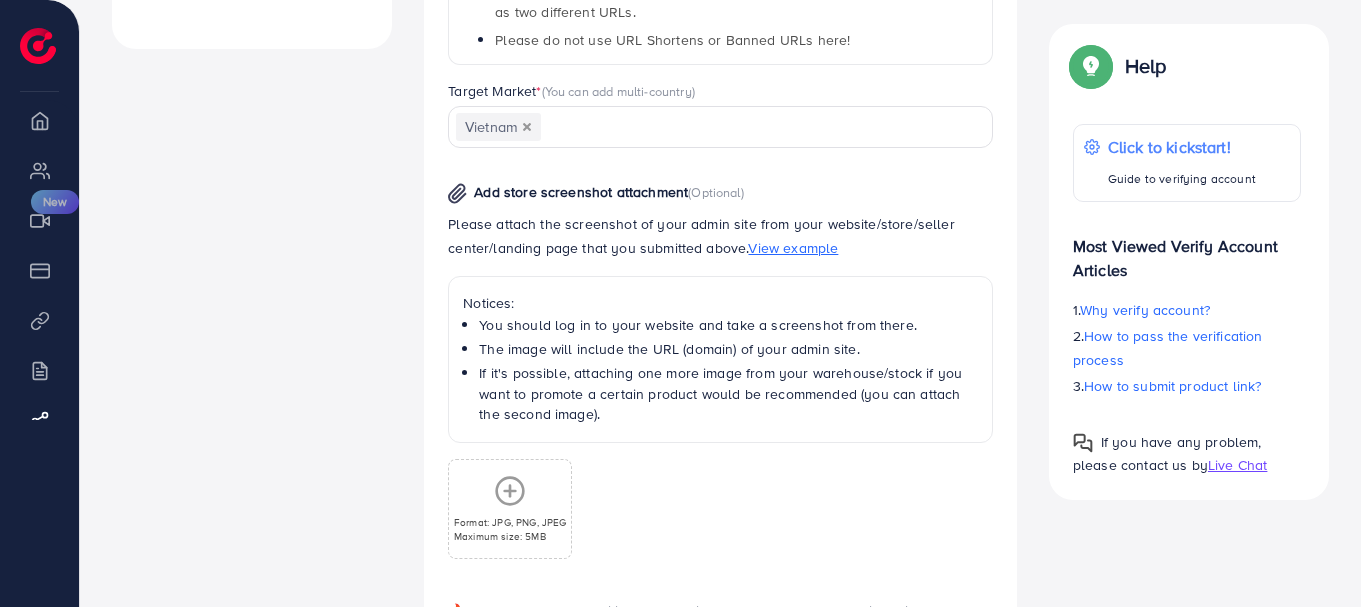 click on "**********" at bounding box center [720, 229] 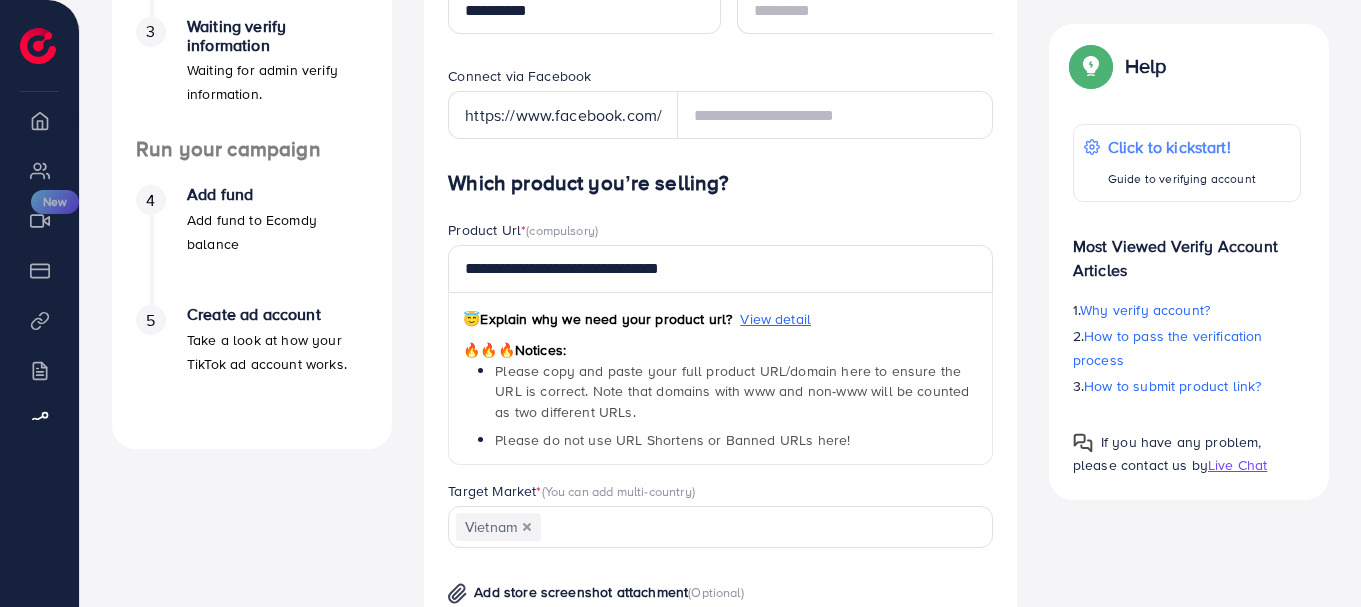 scroll, scrollTop: 600, scrollLeft: 0, axis: vertical 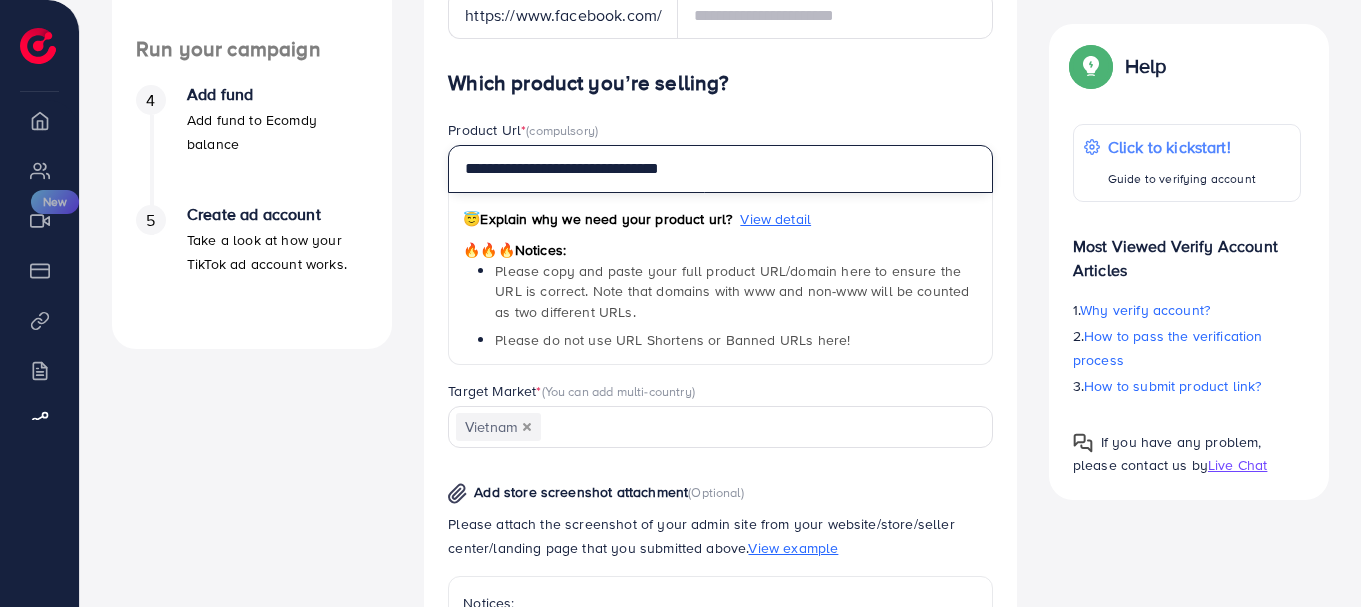 click on "**********" at bounding box center (720, 169) 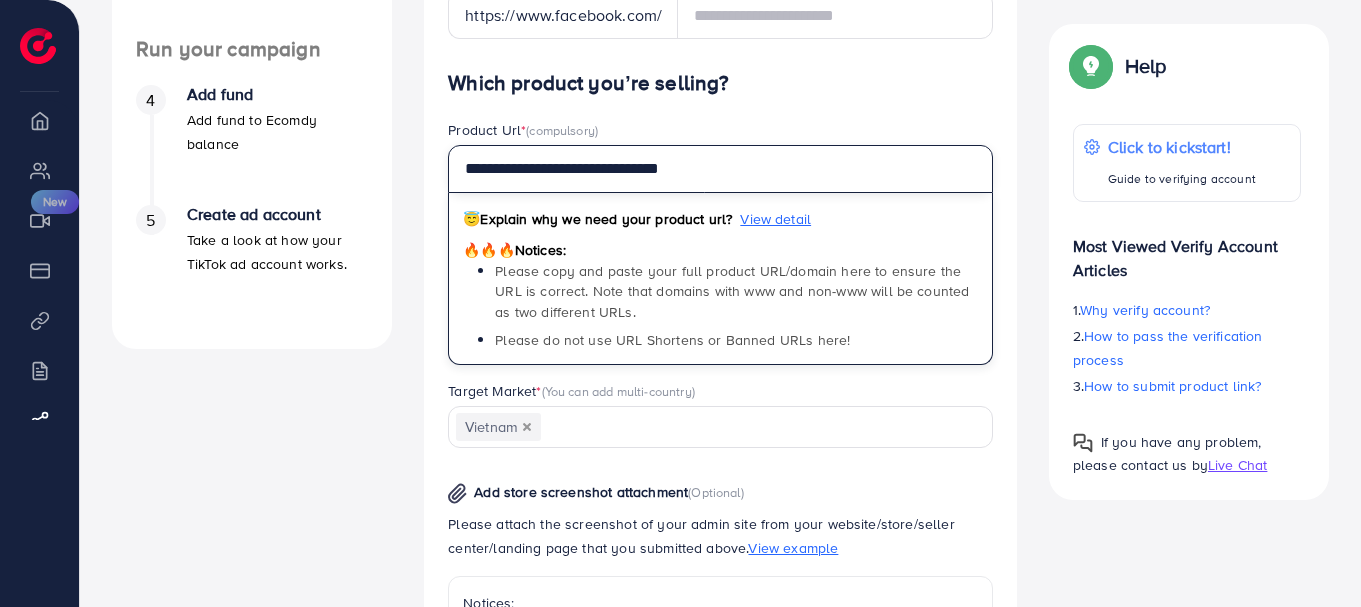 paste on "**********" 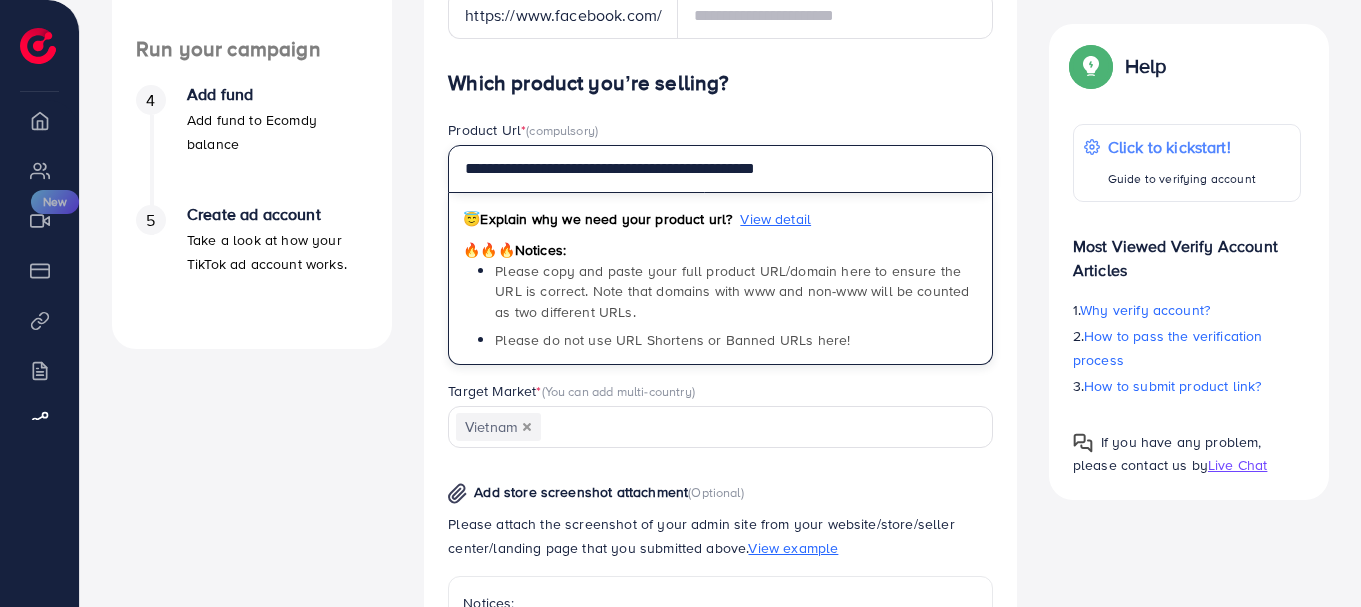 type on "**********" 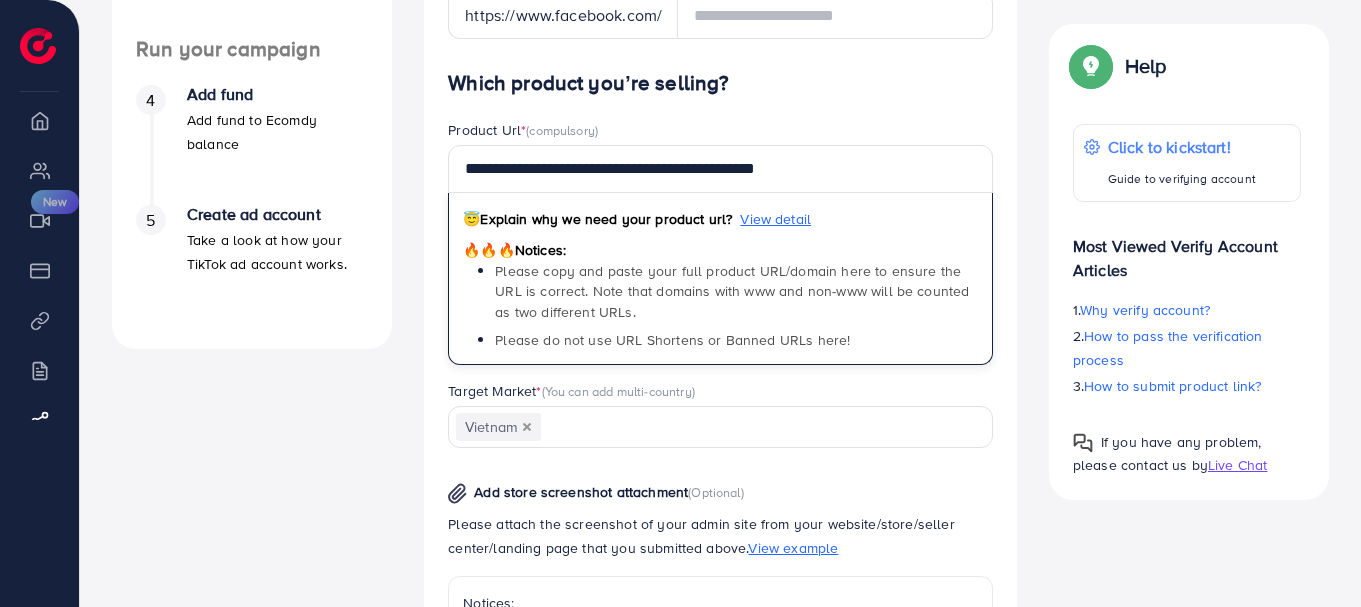 click on "Product Url  *  (compulsory)" at bounding box center (720, 132) 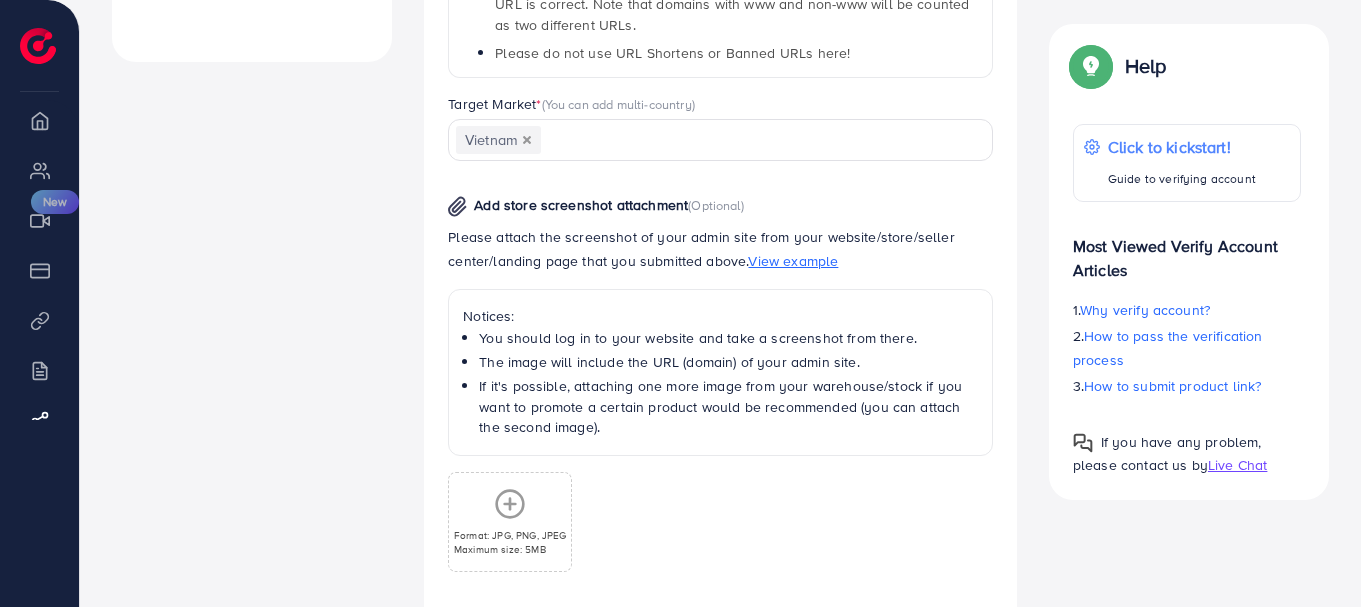 scroll, scrollTop: 1072, scrollLeft: 0, axis: vertical 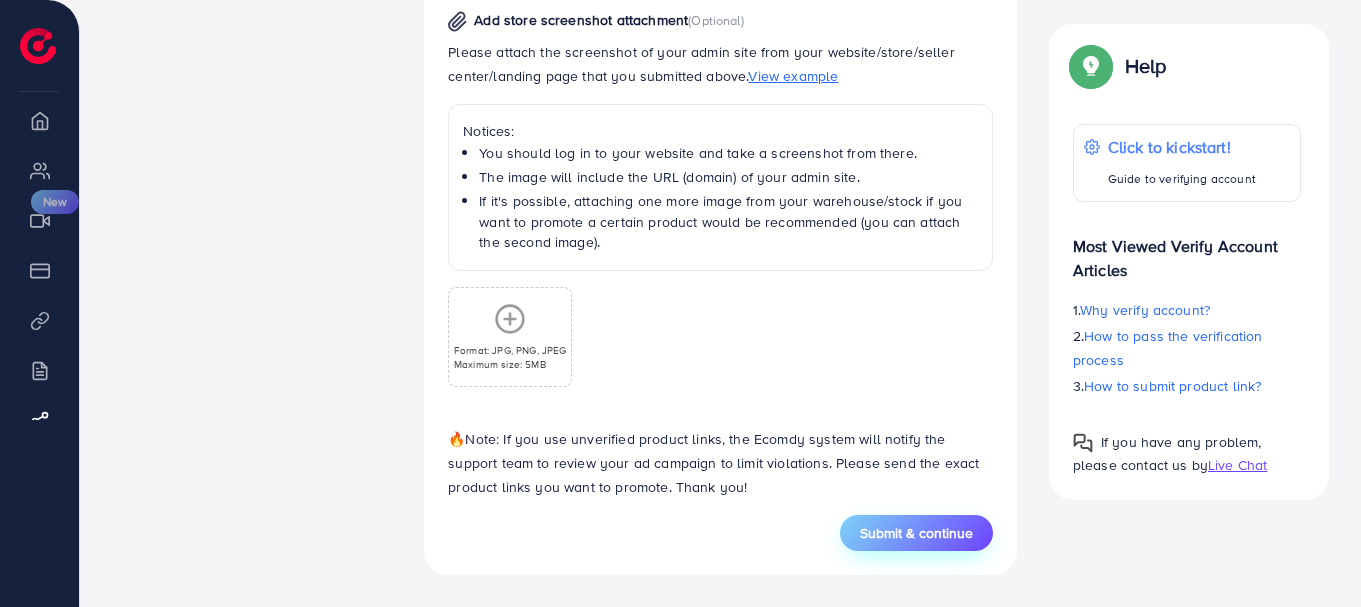 click on "Submit & continue" at bounding box center [916, 533] 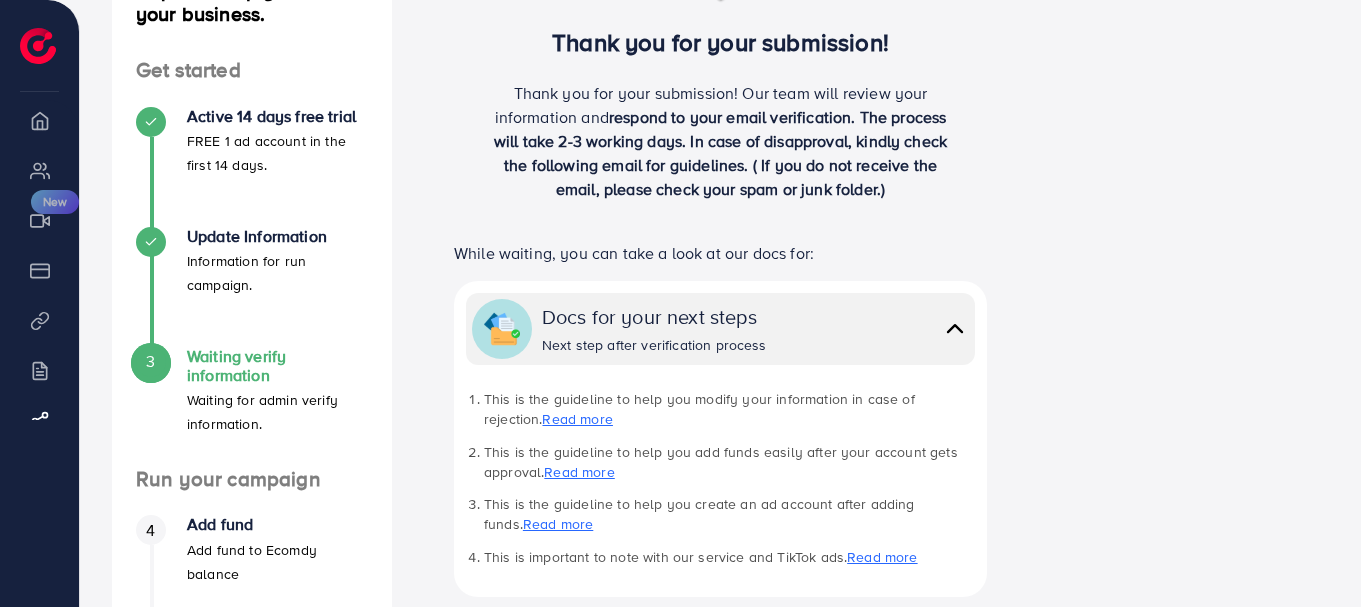 scroll, scrollTop: 0, scrollLeft: 0, axis: both 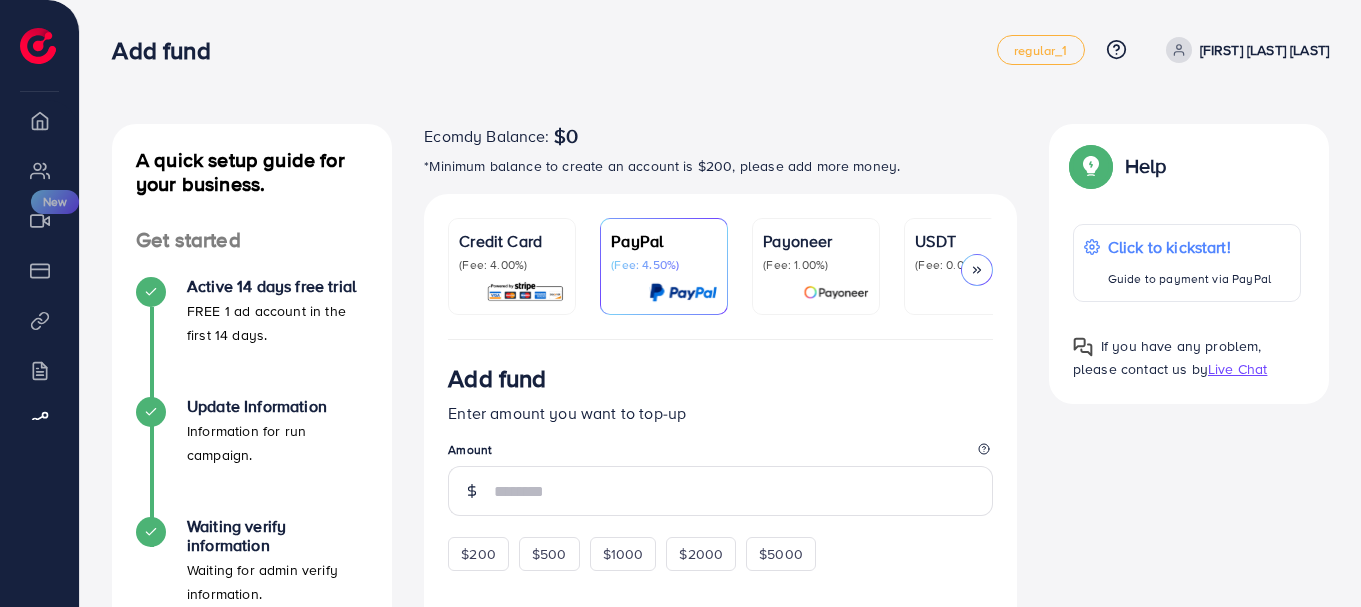 click on "Ecomdy Balance  $0  Overview My ad accounts Creative center  New  Payment Product Links Billing Affiliate Program" at bounding box center (40, 303) 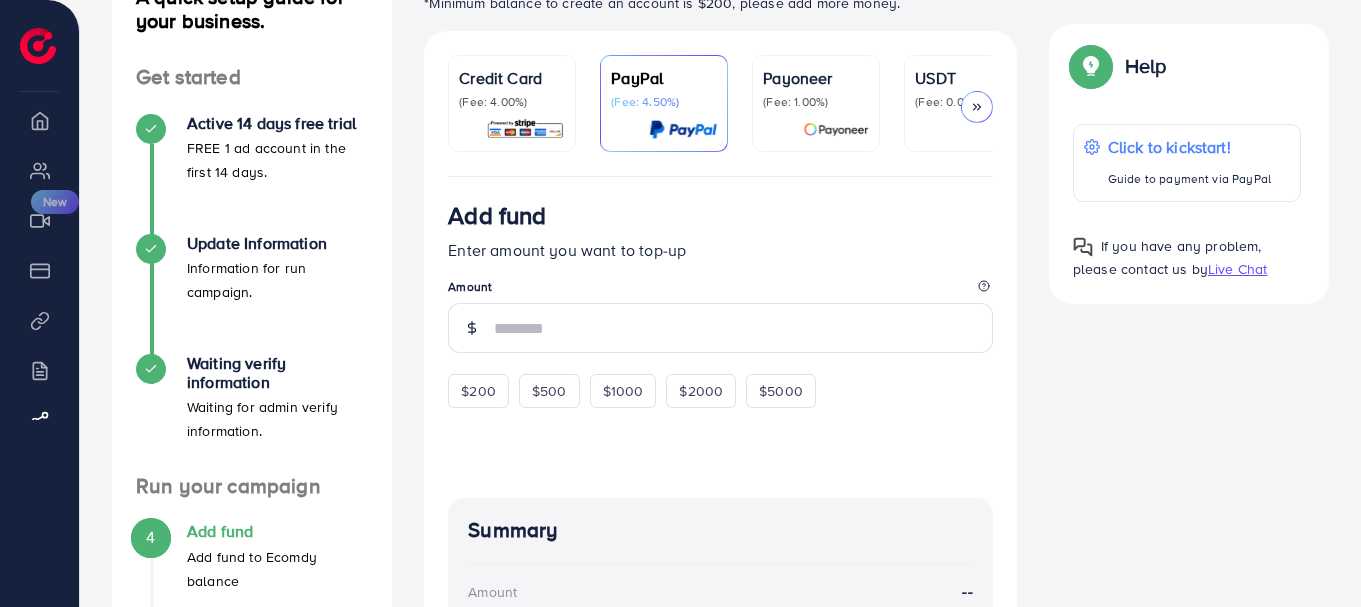 scroll, scrollTop: 128, scrollLeft: 0, axis: vertical 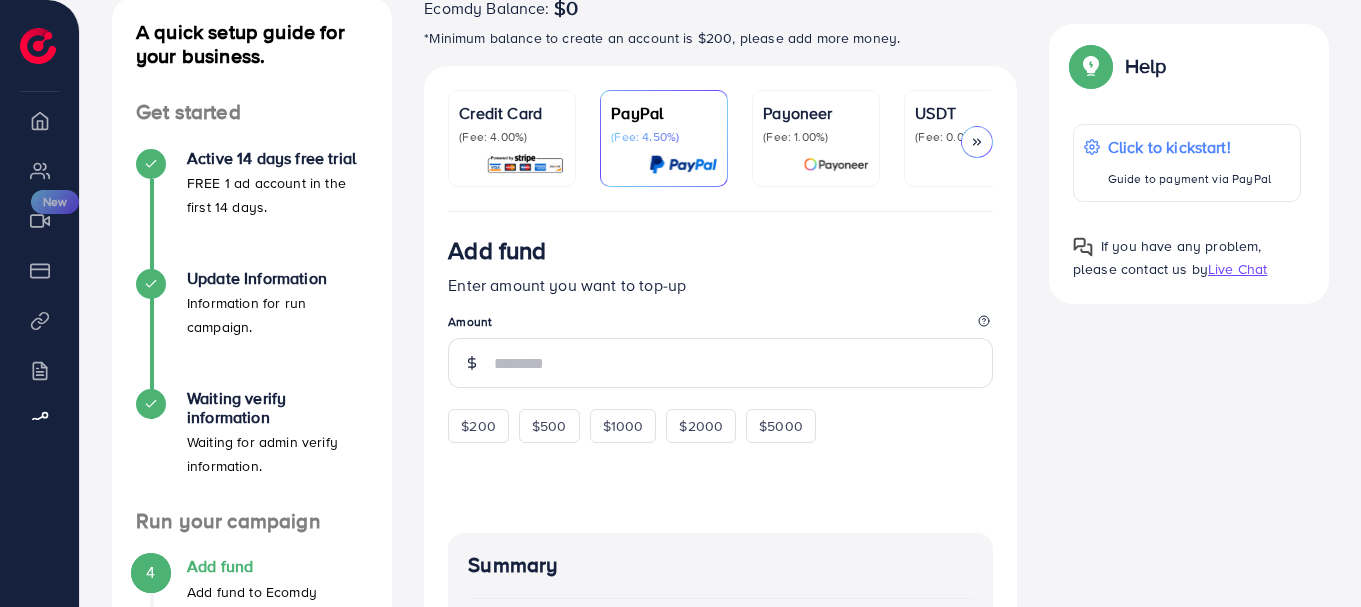 click 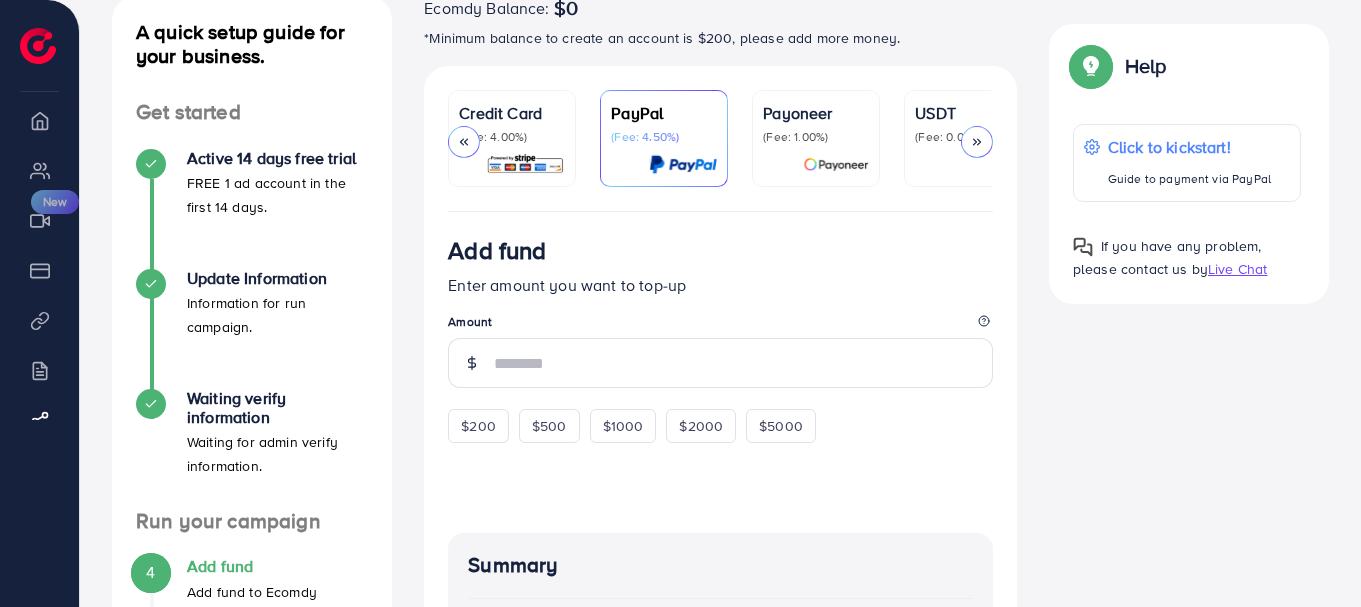 scroll, scrollTop: 0, scrollLeft: 191, axis: horizontal 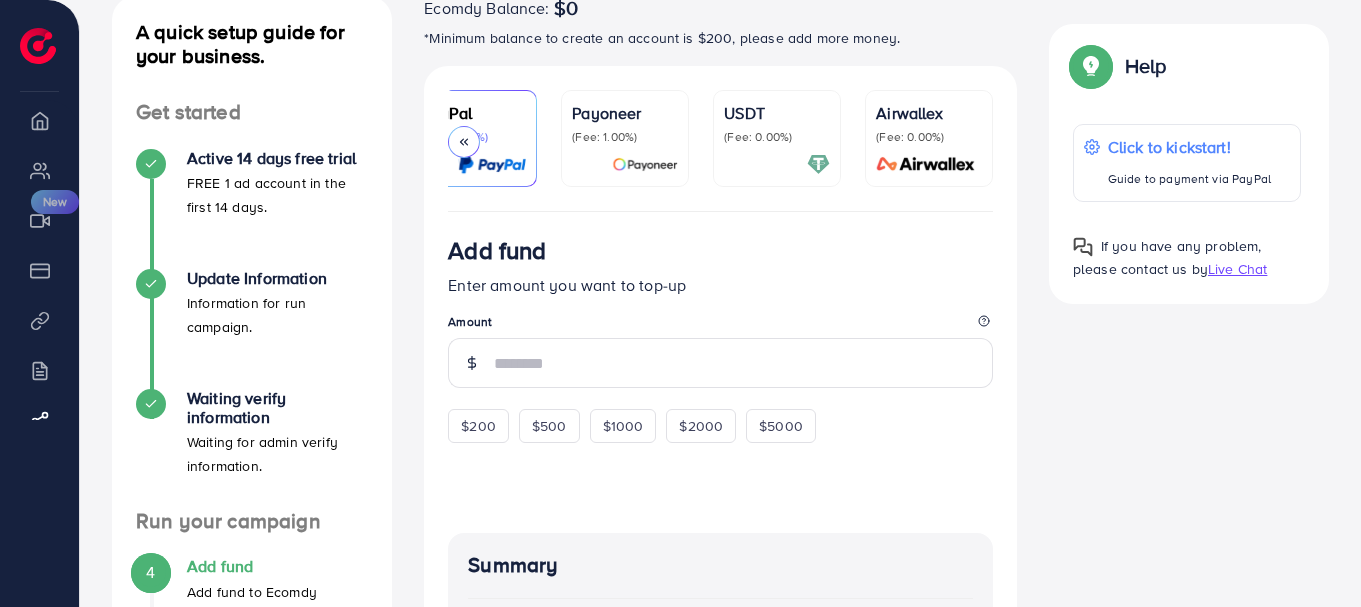 click 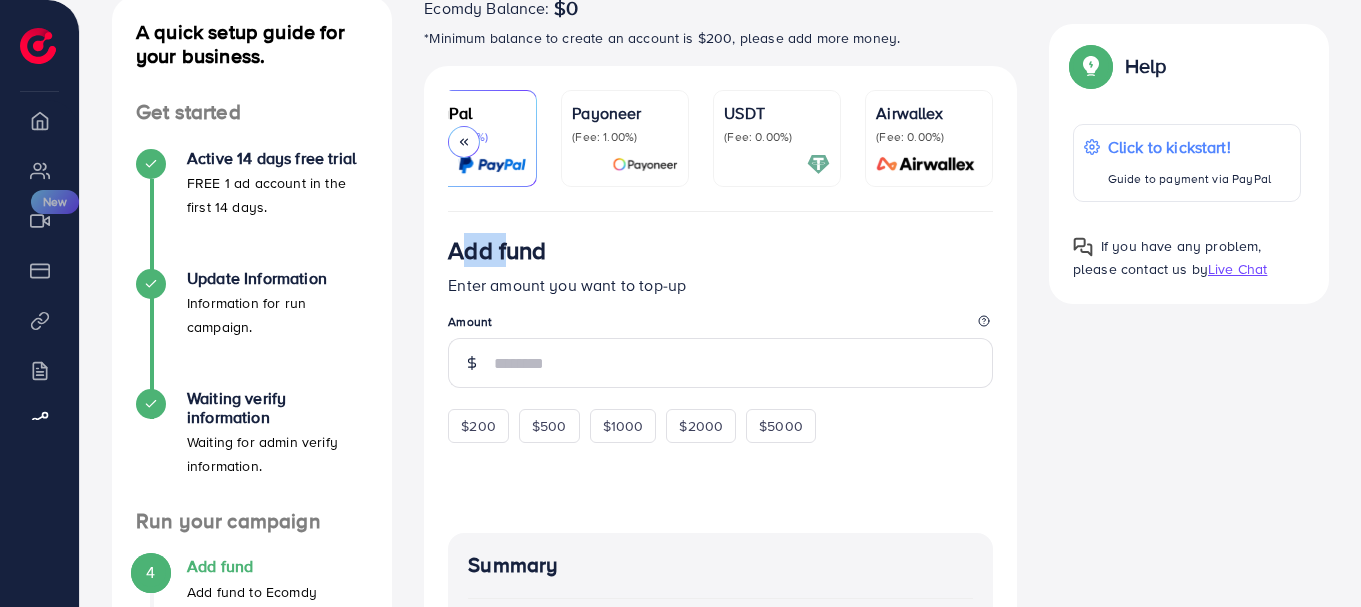 scroll, scrollTop: 0, scrollLeft: 6, axis: horizontal 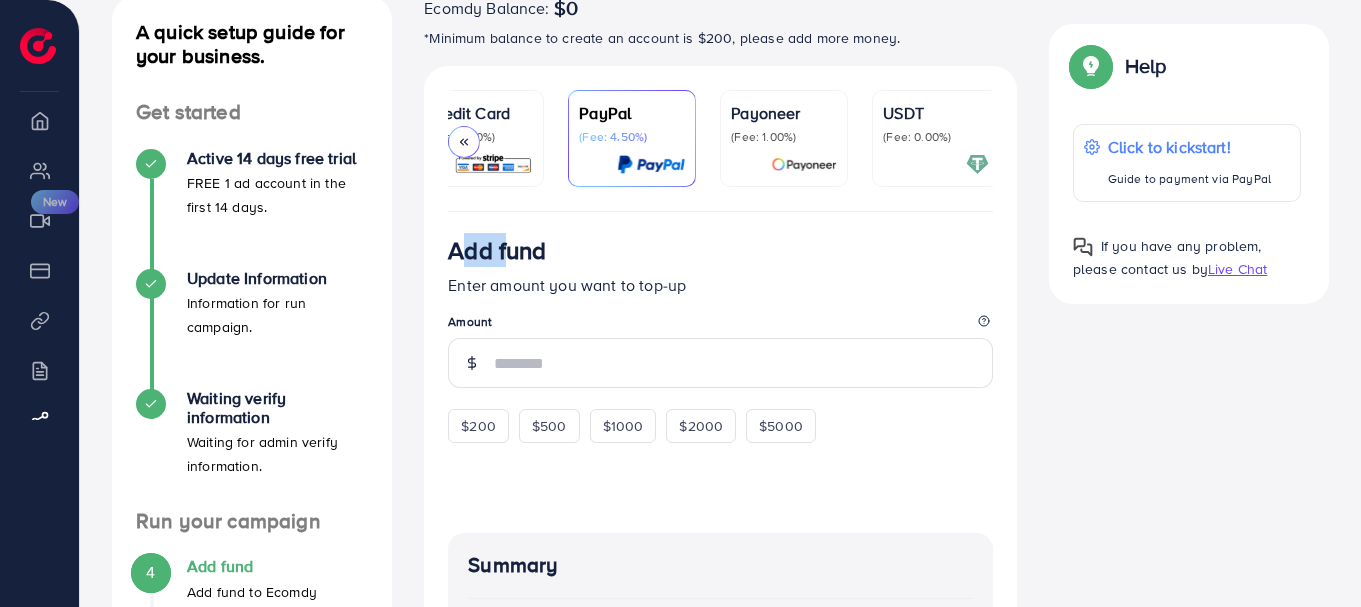 click 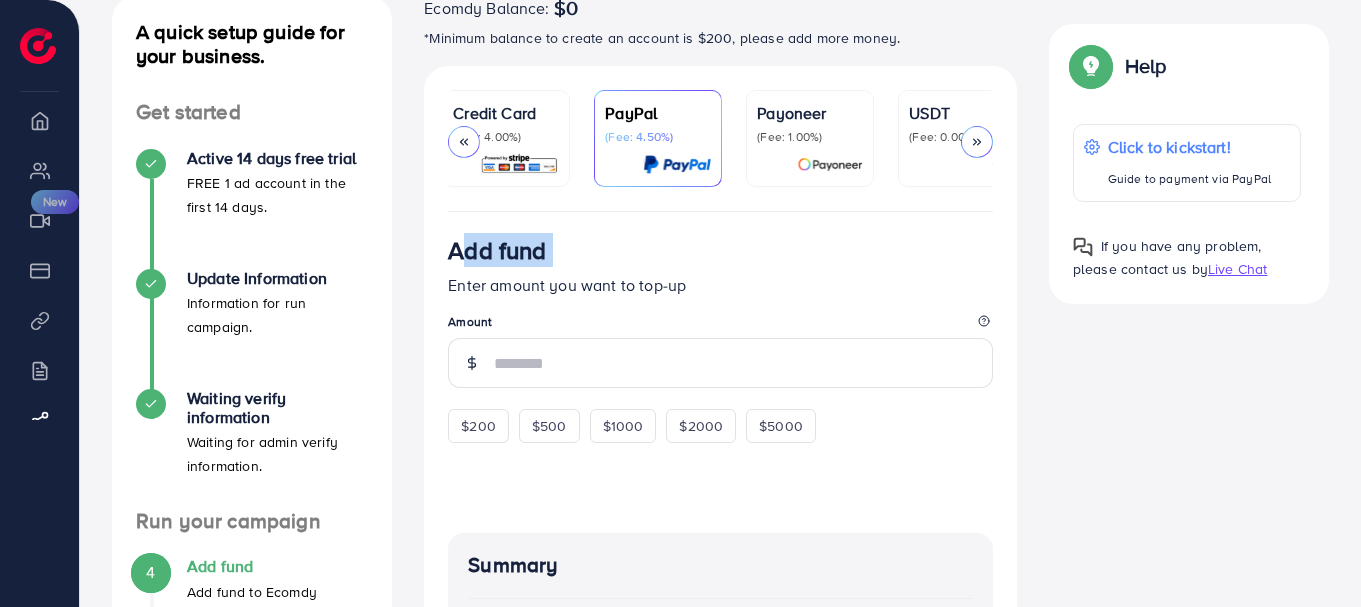 scroll, scrollTop: 0, scrollLeft: 0, axis: both 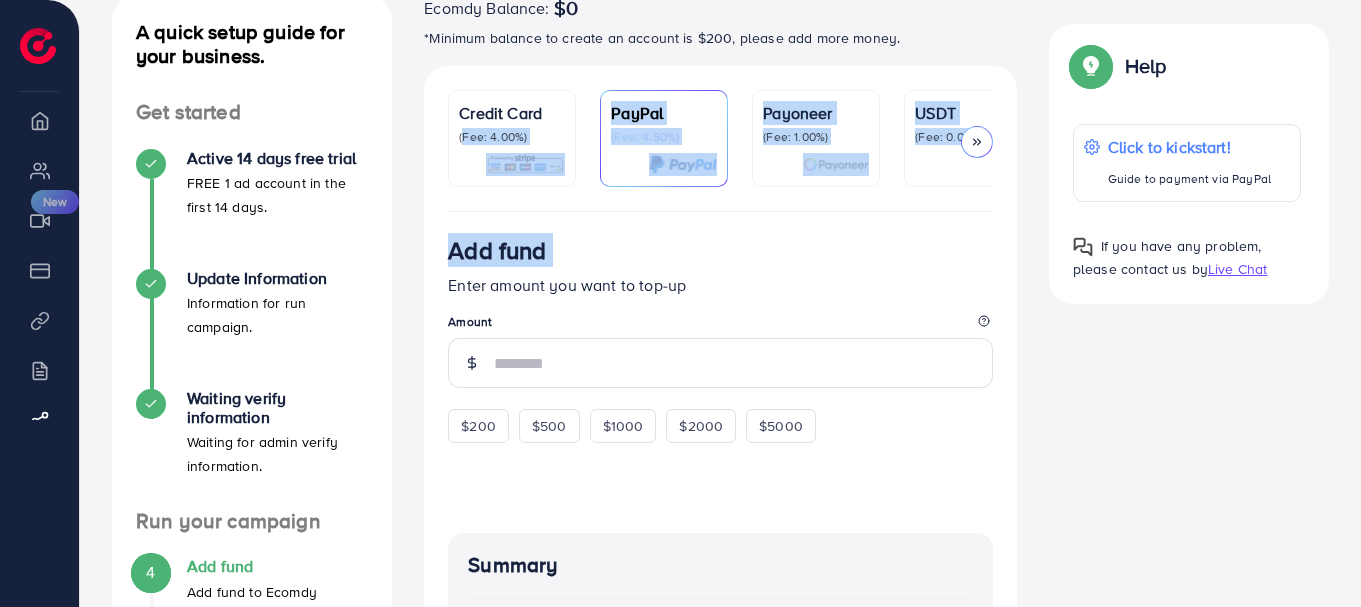 click on "Add fund" at bounding box center [720, 254] 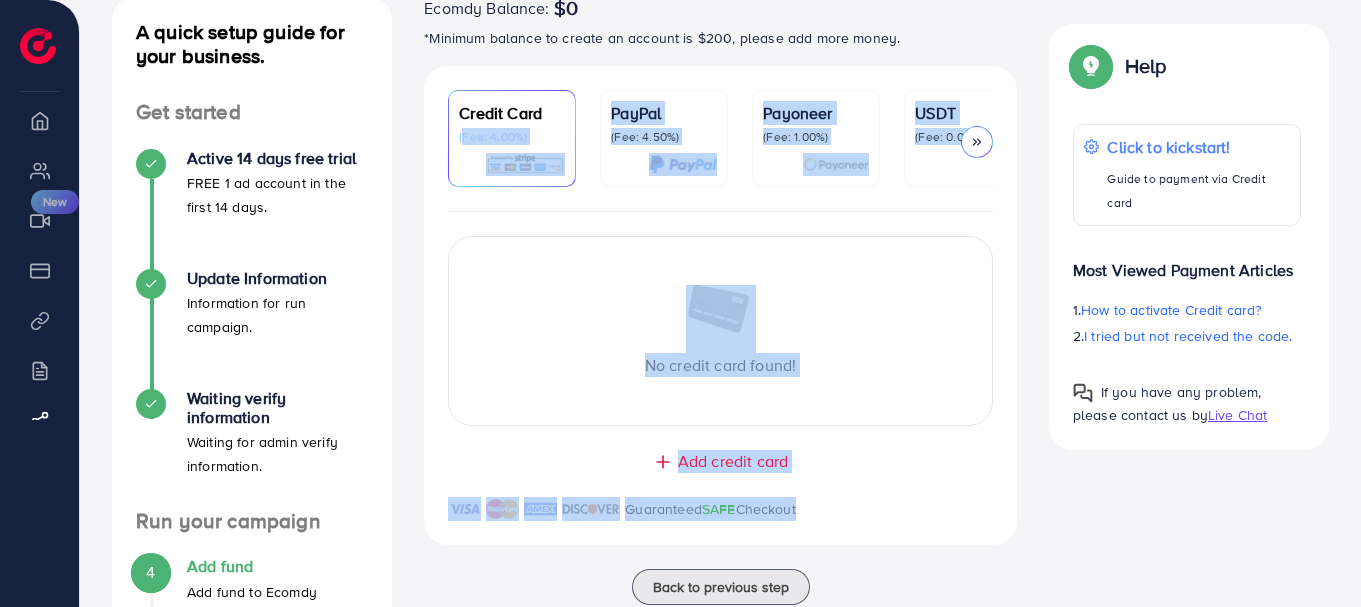 click on "No credit card found! Add credit card  Guaranteed  SAFE  Checkout" at bounding box center (720, 378) 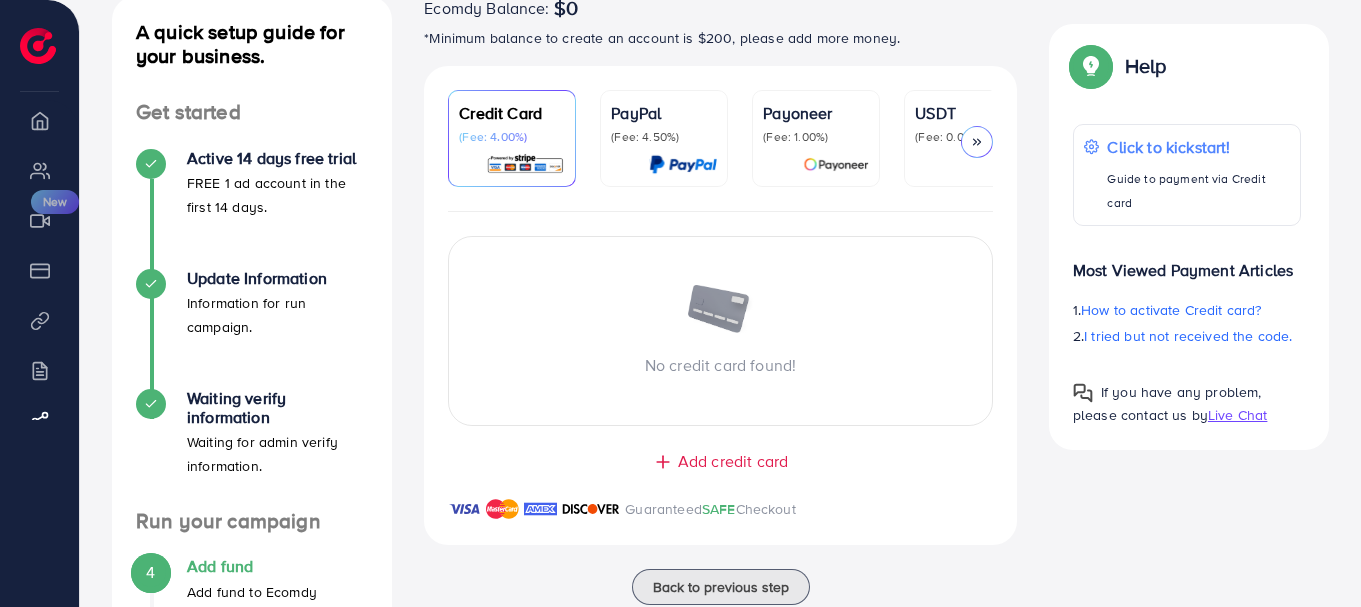 click on "Credit Card   (Fee: 4.00%)" at bounding box center [512, 138] 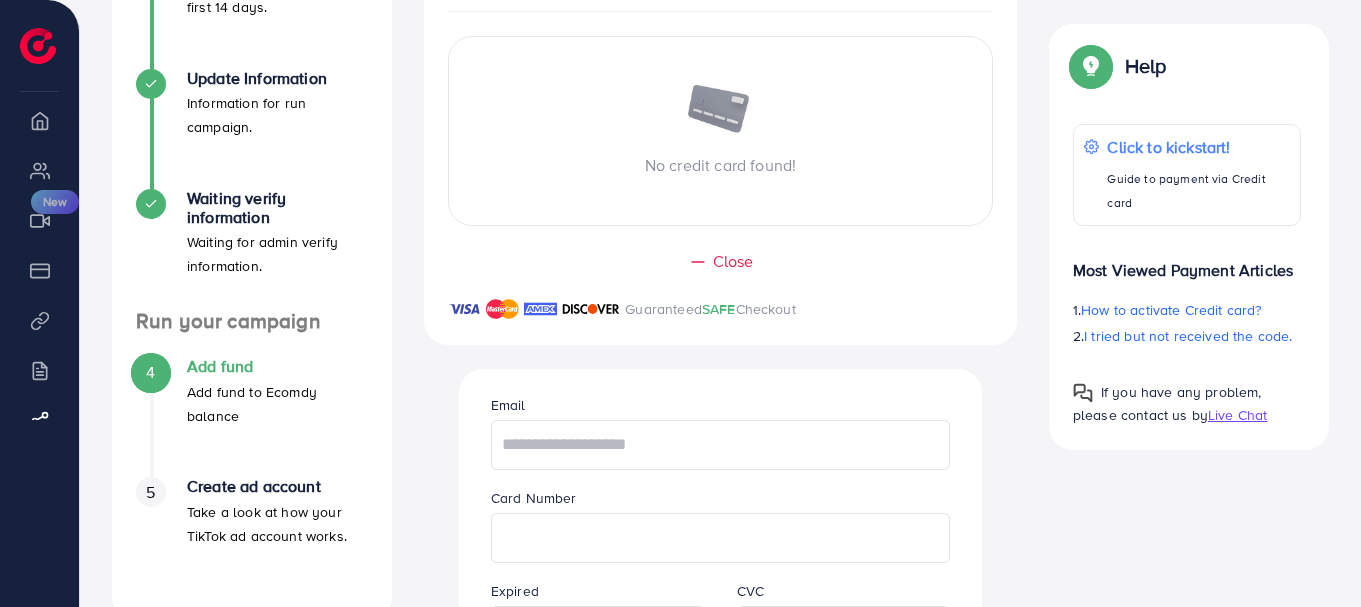 scroll, scrollTop: 528, scrollLeft: 0, axis: vertical 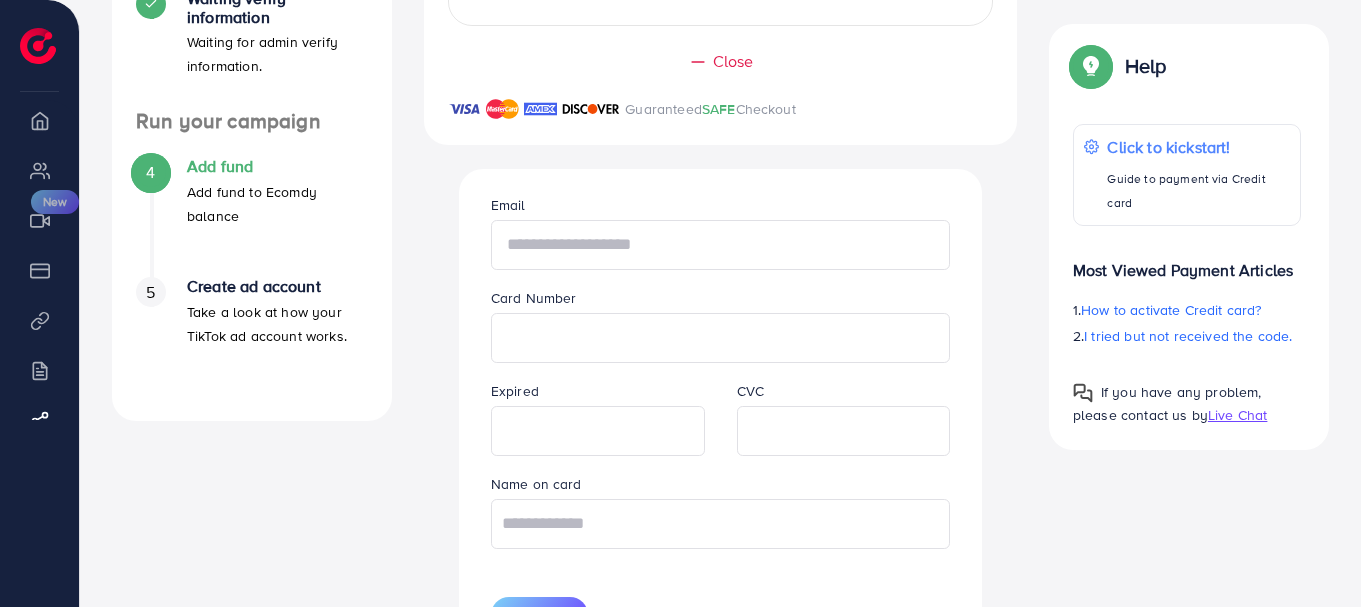 click at bounding box center [721, 245] 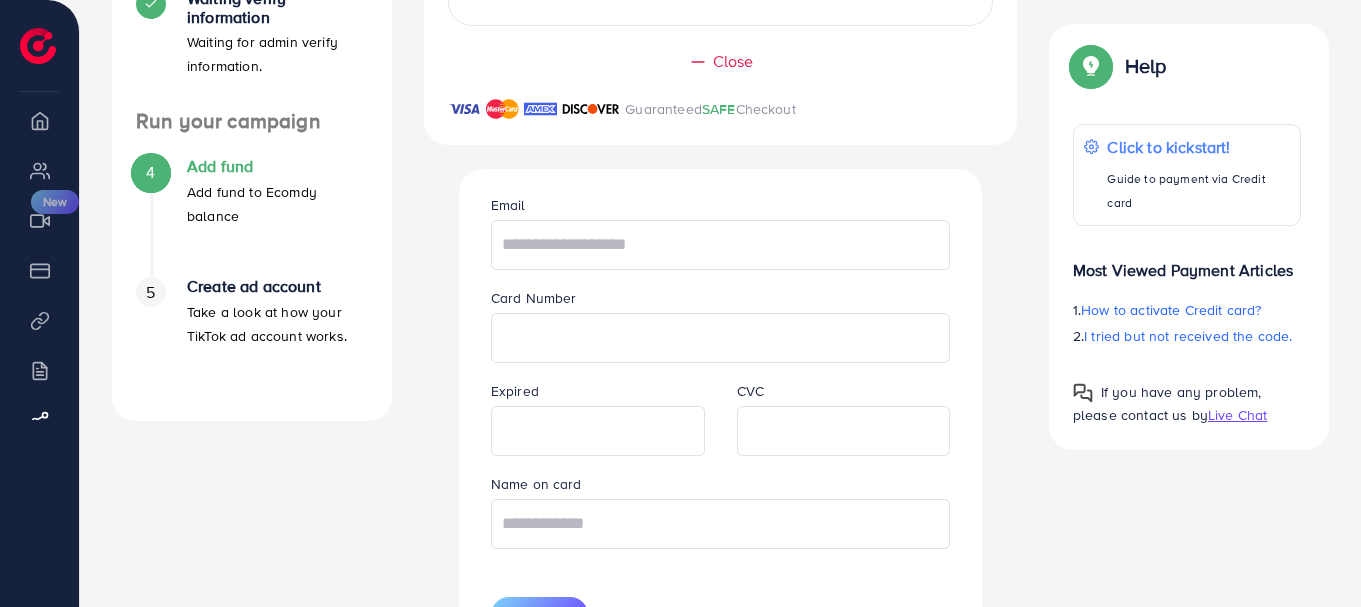 scroll, scrollTop: 628, scrollLeft: 0, axis: vertical 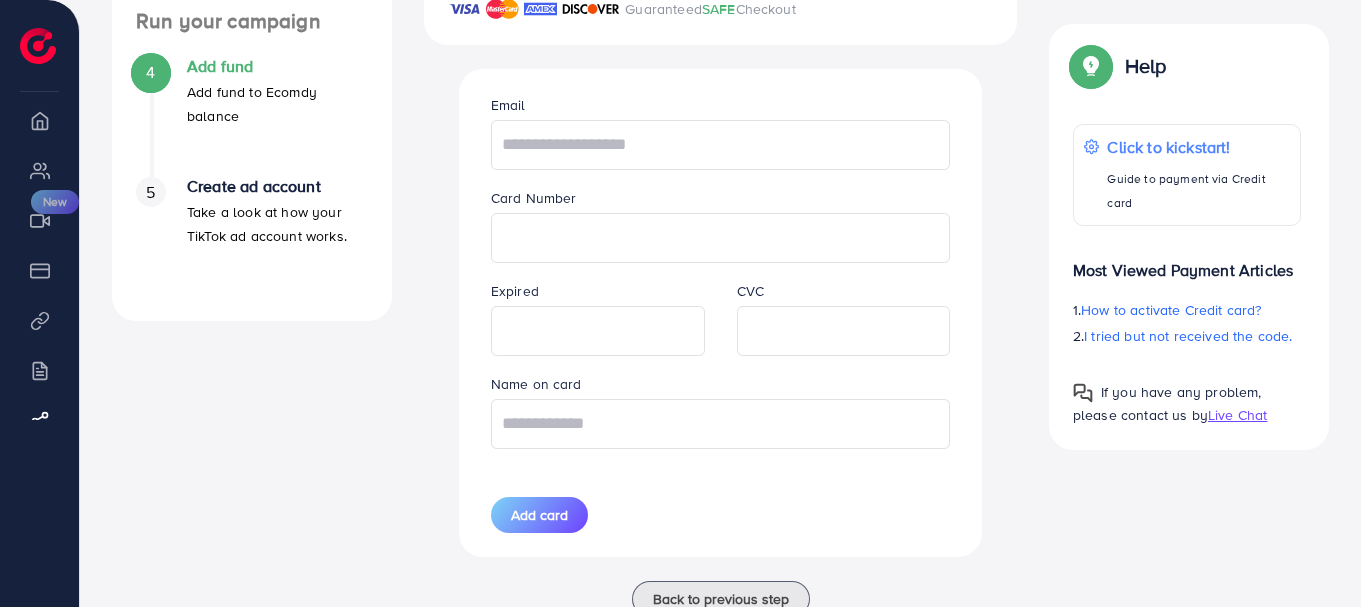 drag, startPoint x: 466, startPoint y: 257, endPoint x: 474, endPoint y: 264, distance: 10.630146 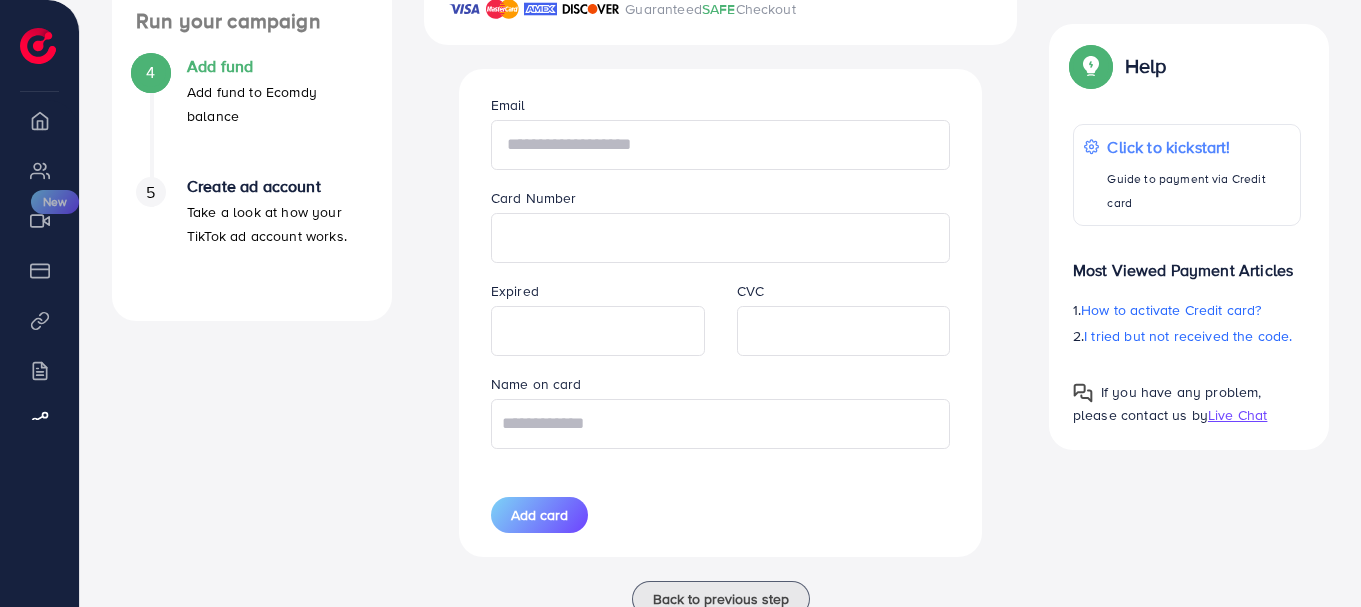 click at bounding box center [721, 145] 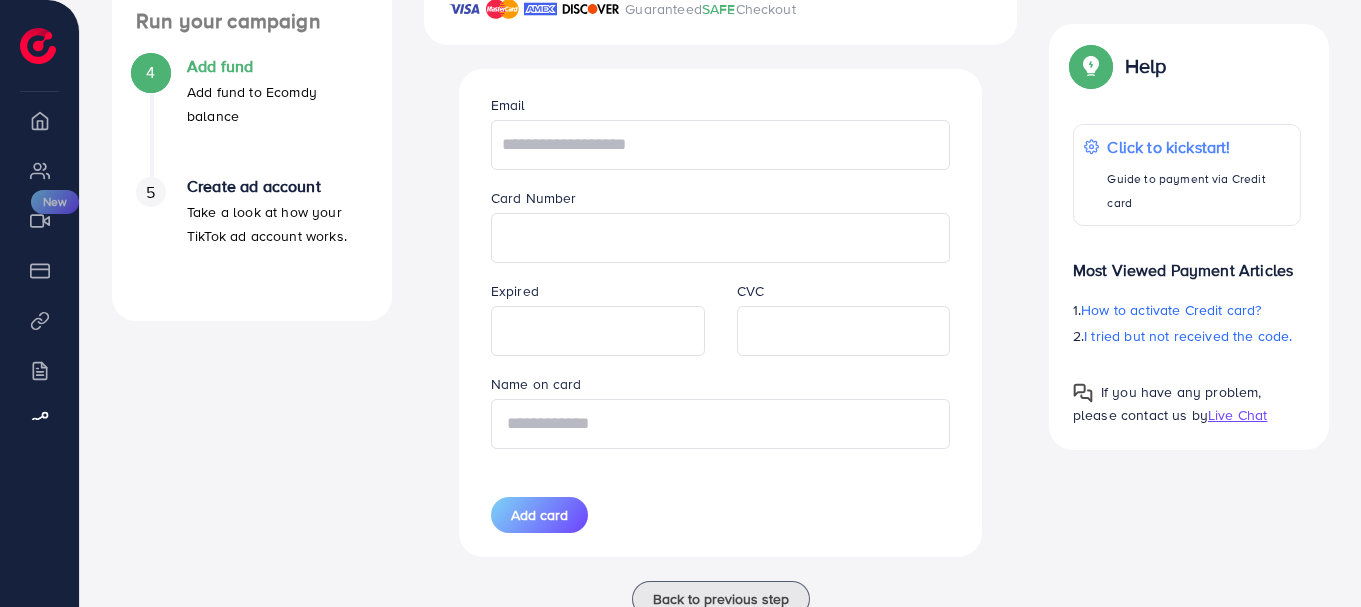 click at bounding box center [721, 424] 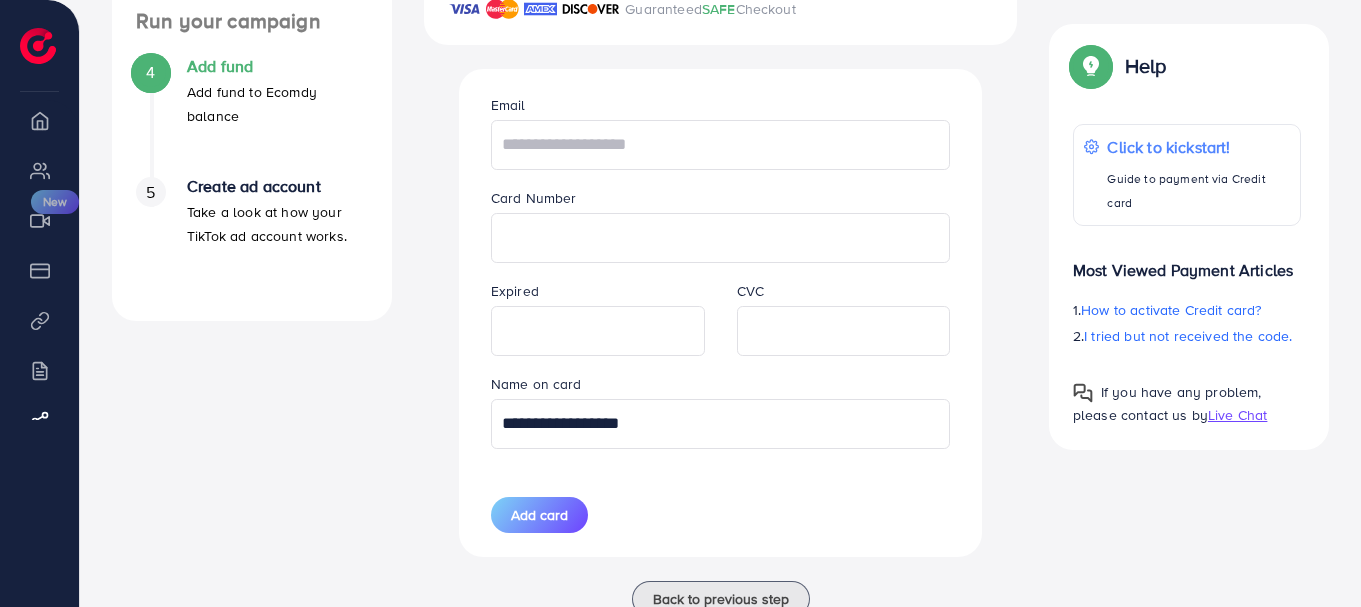 type on "**********" 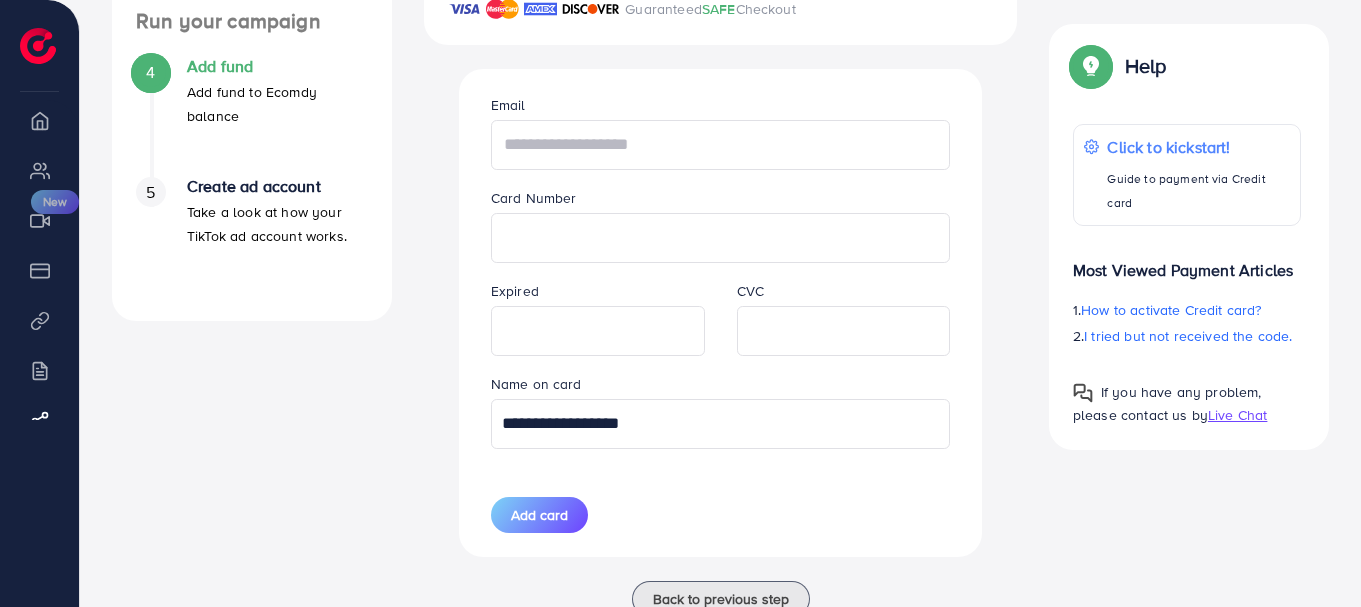 click at bounding box center [721, 145] 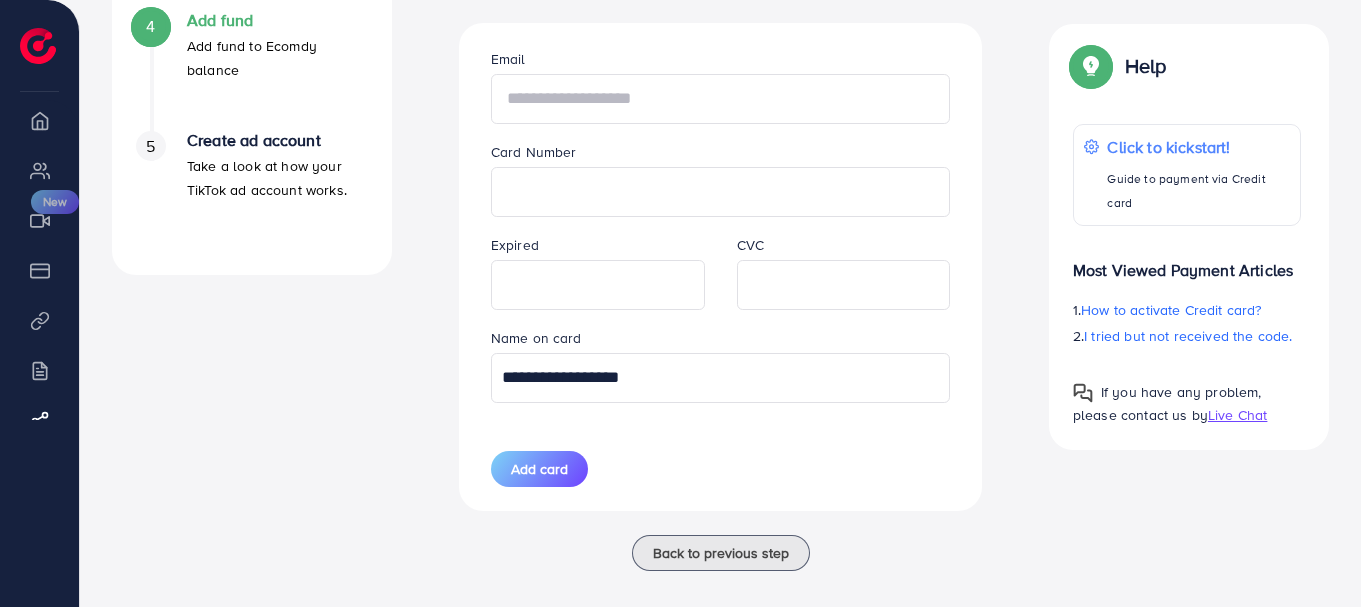 scroll, scrollTop: 699, scrollLeft: 0, axis: vertical 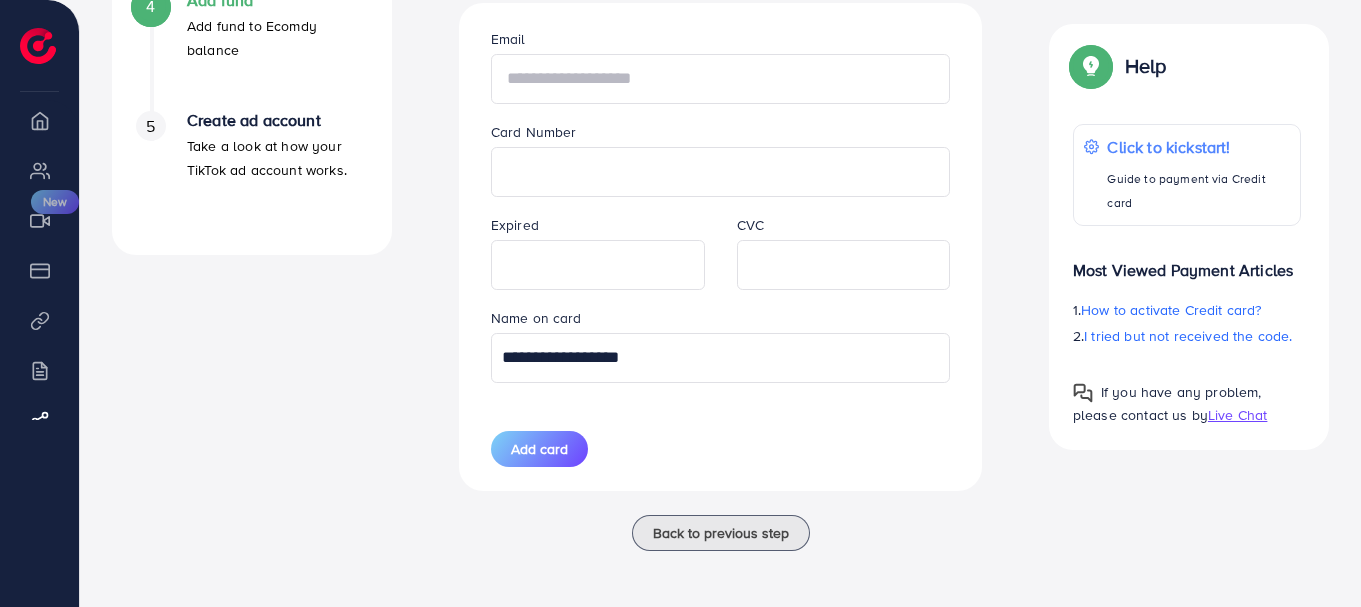 click at bounding box center [721, 79] 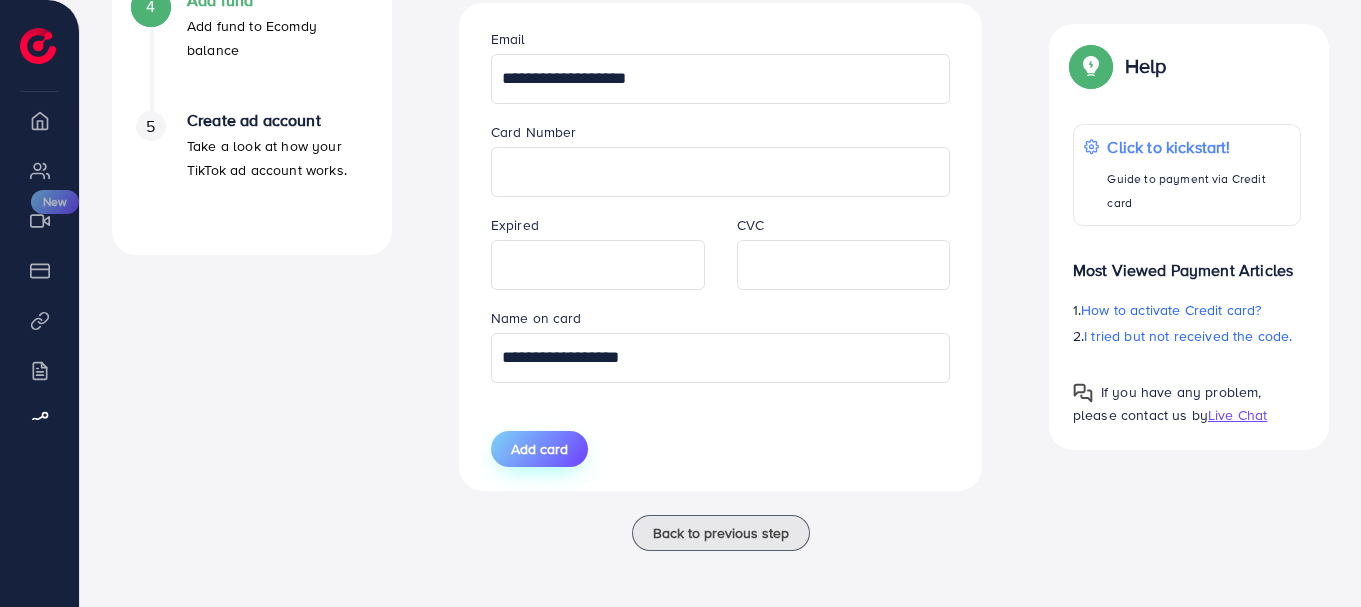 type on "**********" 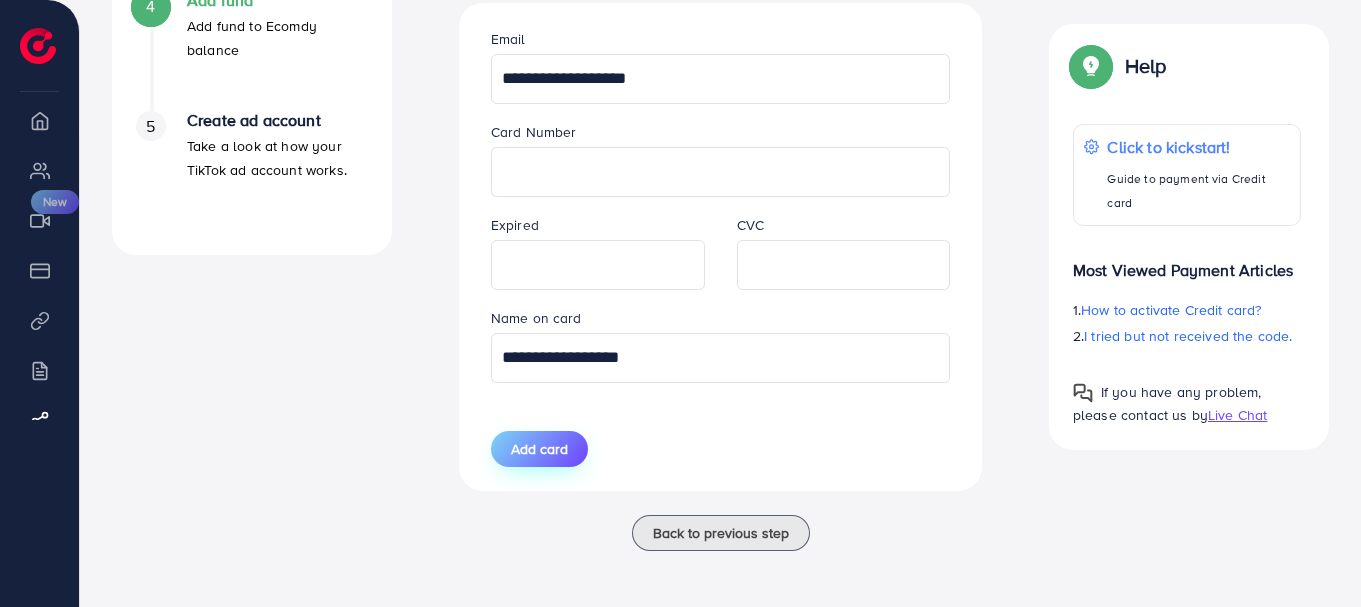 click on "Add card" at bounding box center (539, 449) 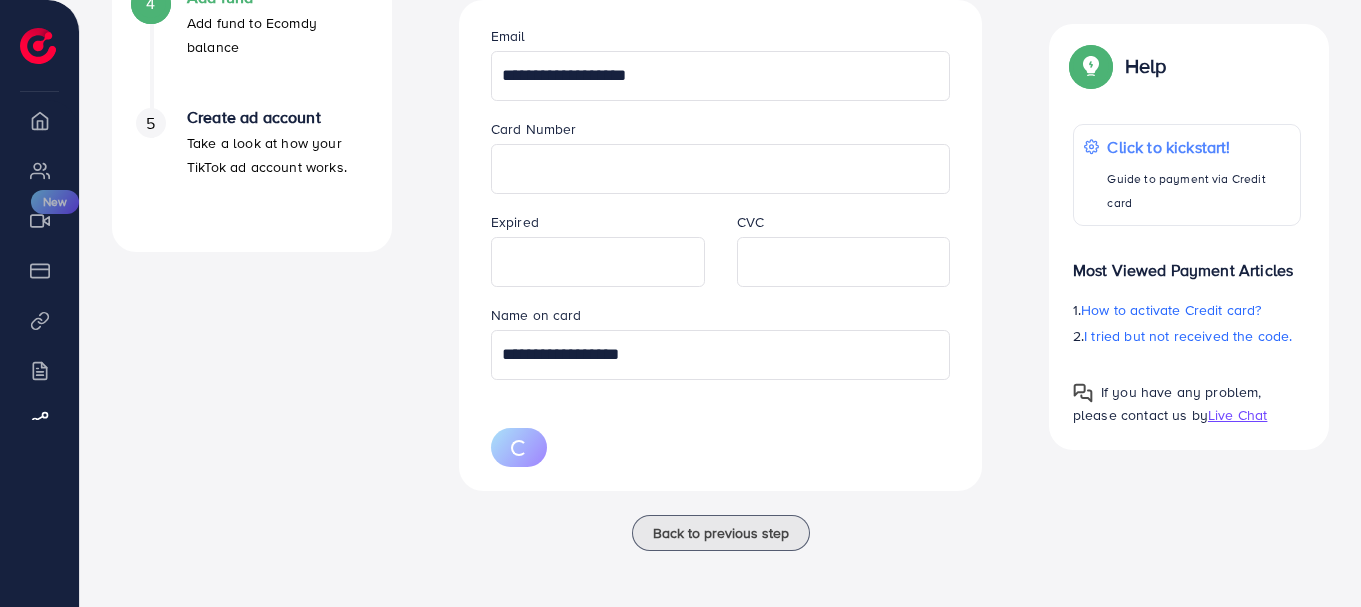 type 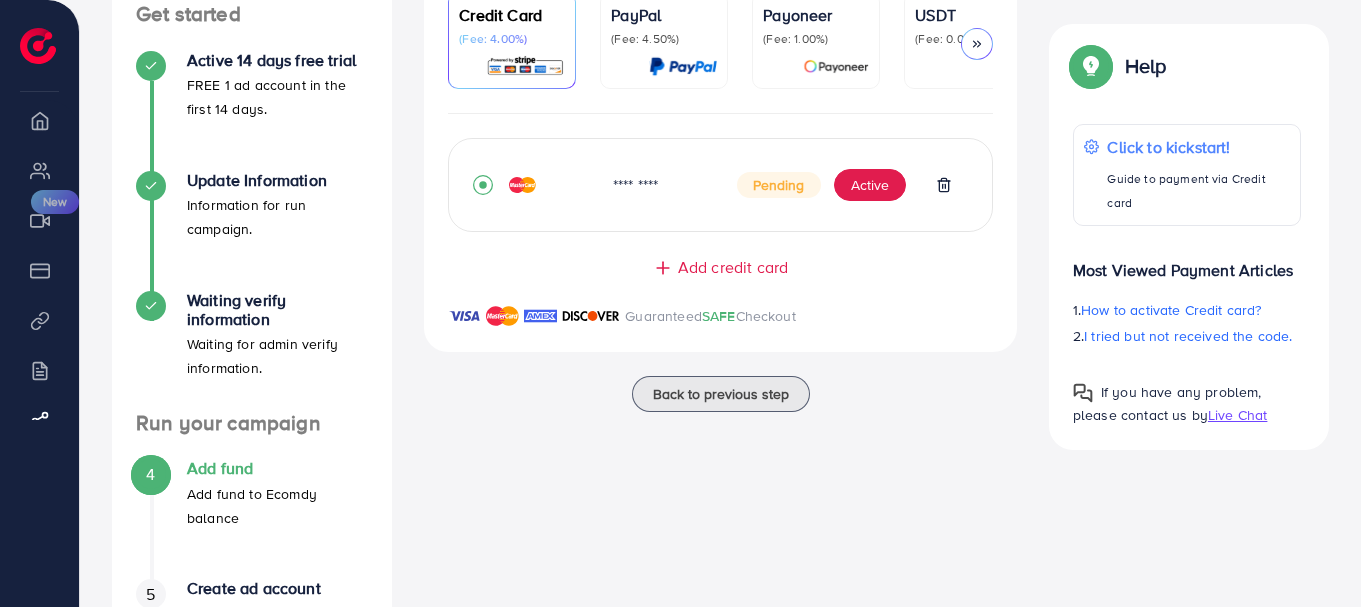 scroll, scrollTop: 274, scrollLeft: 0, axis: vertical 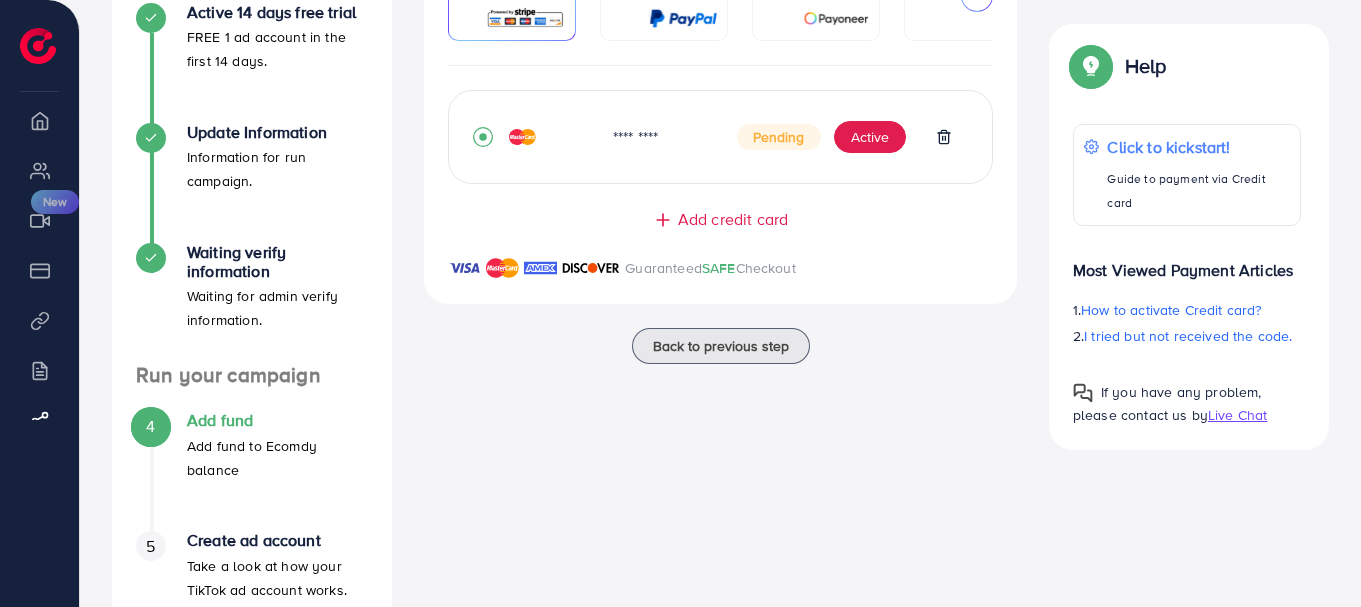 click on "Ecomdy Balance:   $0  *Minimum balance to create an account is $200, please add more money.   Credit Card   (Fee: 4.00%)   PayPal   (Fee: 4.50%)   Payoneer   (Fee: 1.00%)   USDT   (Fee: 0.00%)   Airwallex   (Fee: 0.00%)   Top-up Success!   Thanks you for your purchase. Please check your balance again.   Summary   Client   Nguyen Doan Dien Lam   Amount   0 USD   Payment Method   MasterCard   Credit card fee  0 USD  Tax  0 USD  Total Amount = Amount  + Tax + Credit card fee    0 USD   Recharge   Show me Ad Account  *You can download the invoice   here   **** 8866   Pending   Active  Add credit card  Guaranteed  SAFE  Checkout   Email   Card Number   Expired   CVC   Name on card   Add card   If you have any problem, please contact us by   Live Chat   Top-up fail!  Your transaction cannot be completed with error:   Summary   Amount   Nguyen Doan Dien Lam   Client   0 USD   Payment Method   Paypal   Tax  0 USD  Total Amount = Amount   + Tax   0 USD   Recharge   Top-up Success!   Summary   Client   Amount   0 USD" at bounding box center (720, 262) 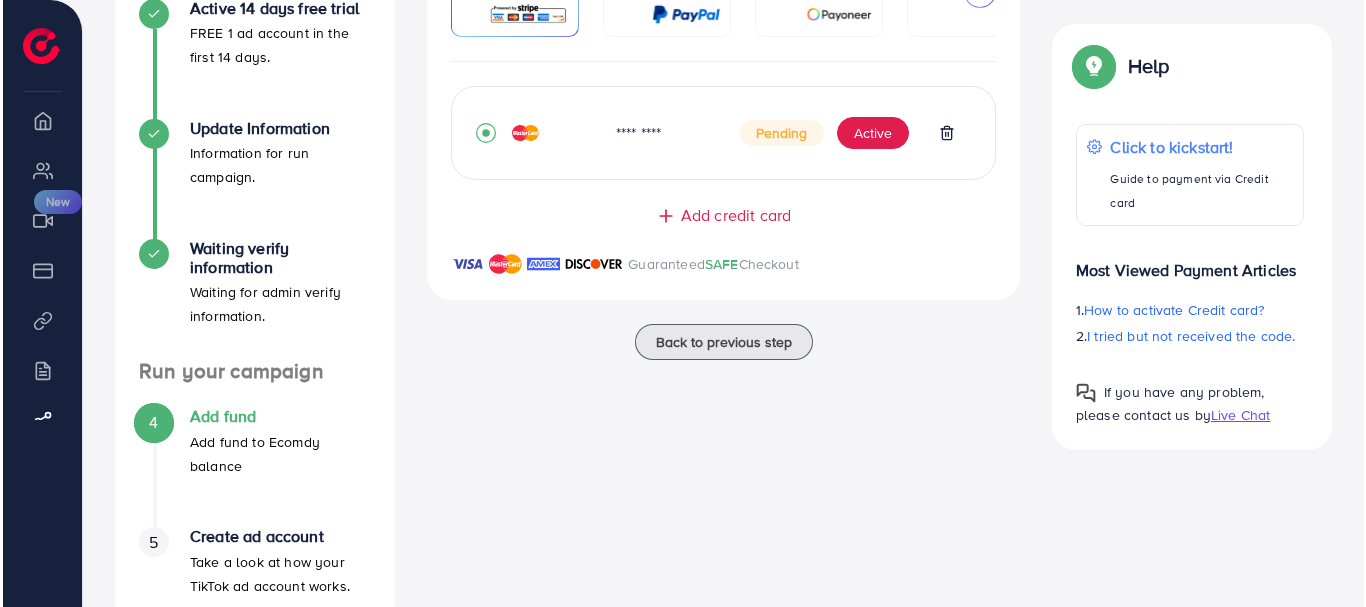 scroll, scrollTop: 74, scrollLeft: 0, axis: vertical 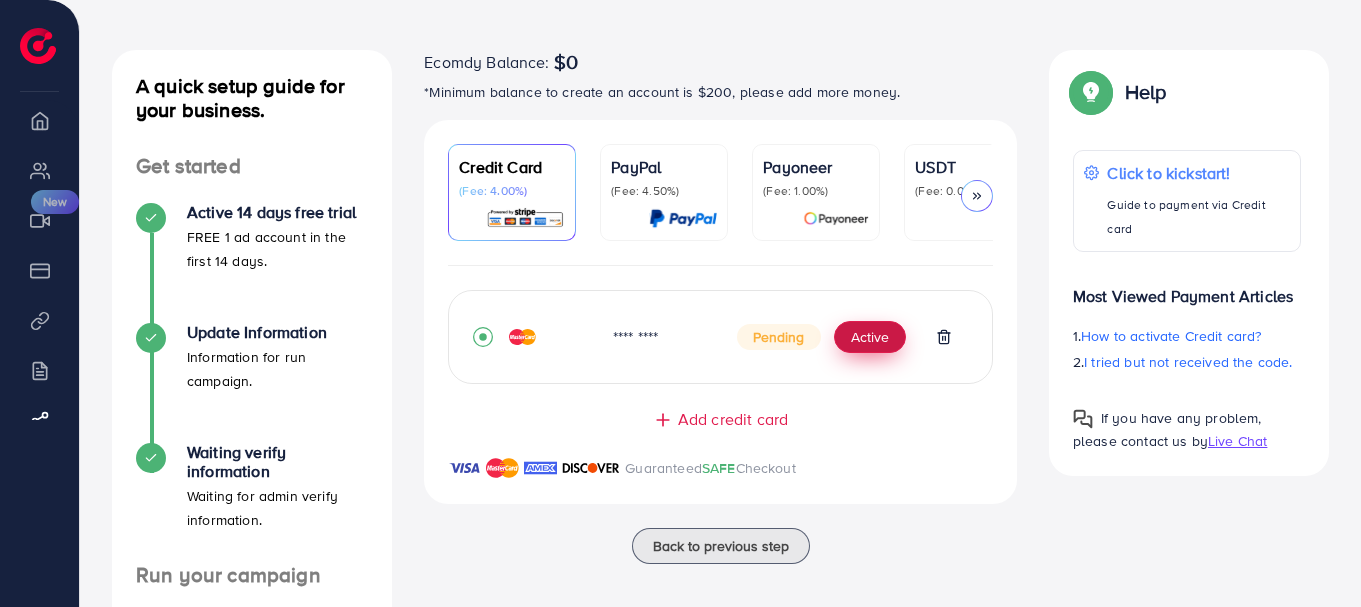 click on "Active" at bounding box center (870, 337) 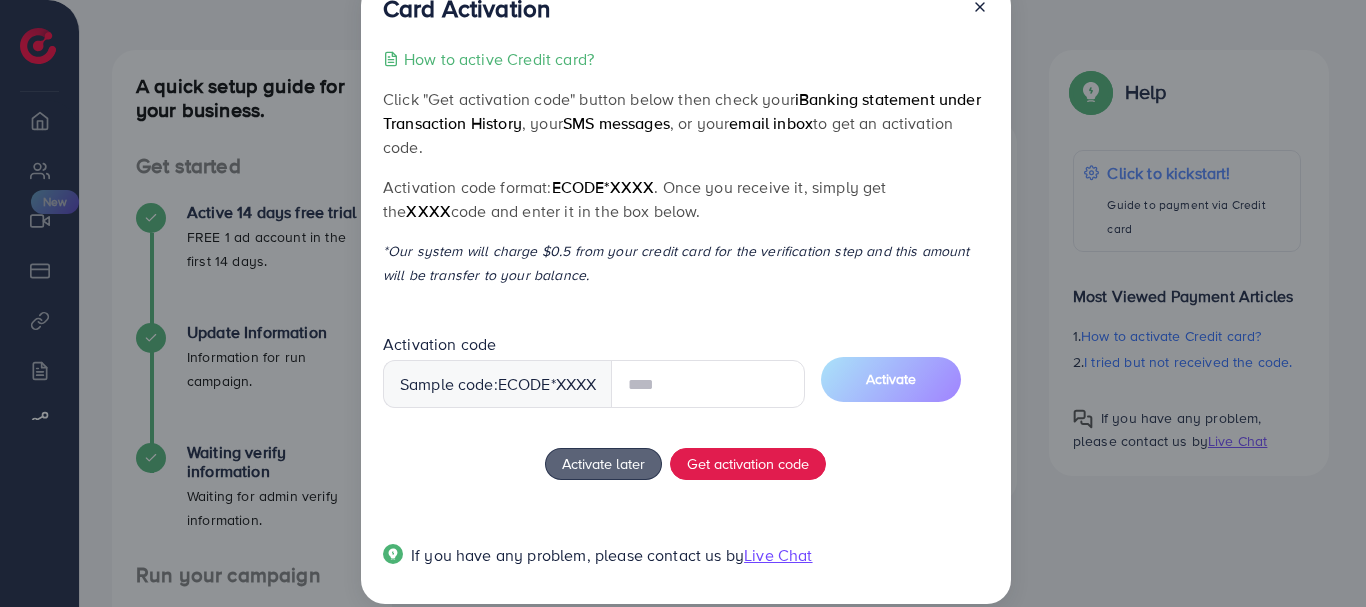scroll, scrollTop: 72, scrollLeft: 0, axis: vertical 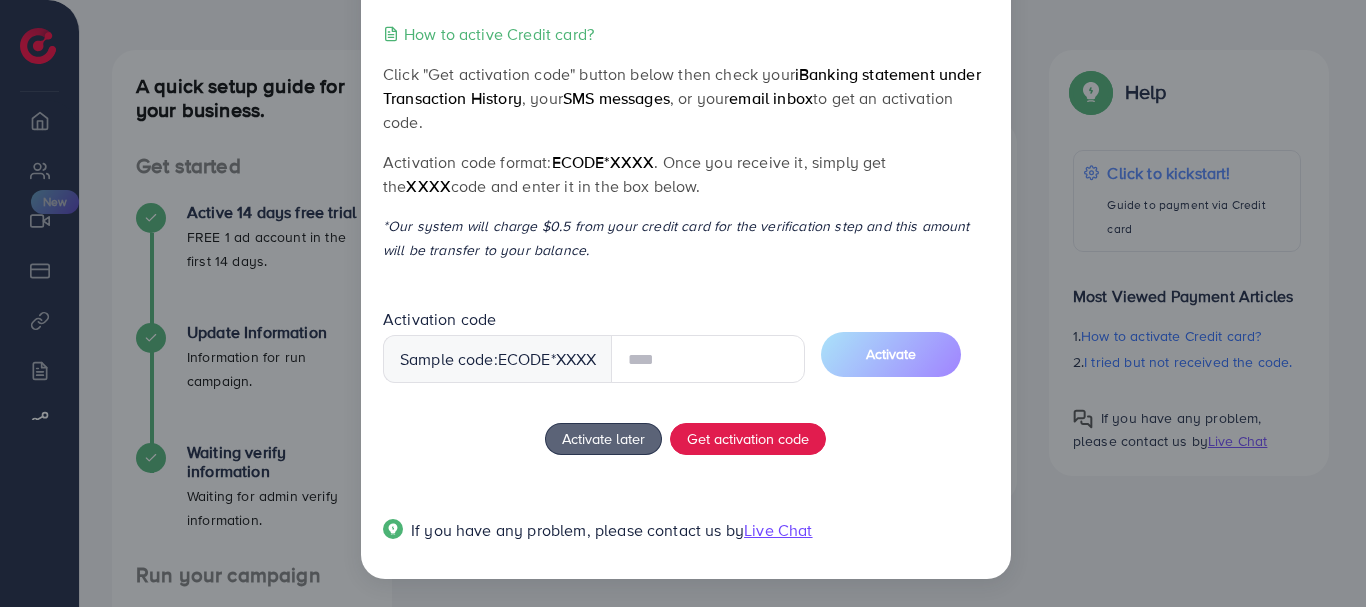 click at bounding box center [708, 359] 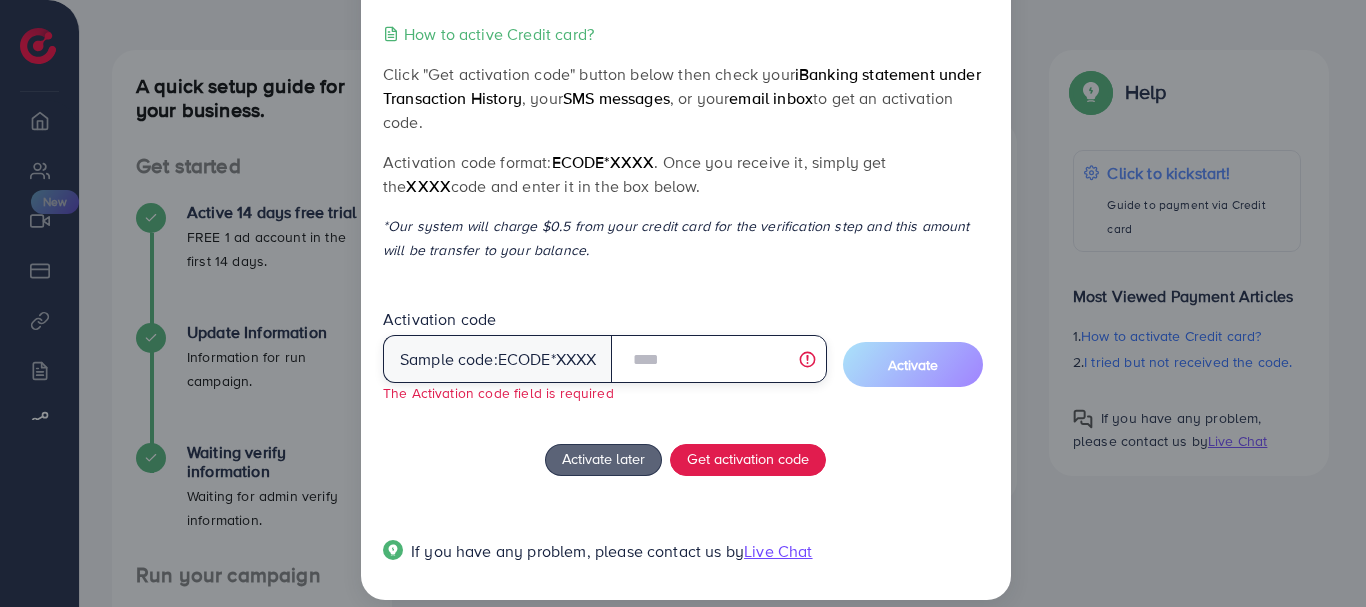 click at bounding box center (718, 359) 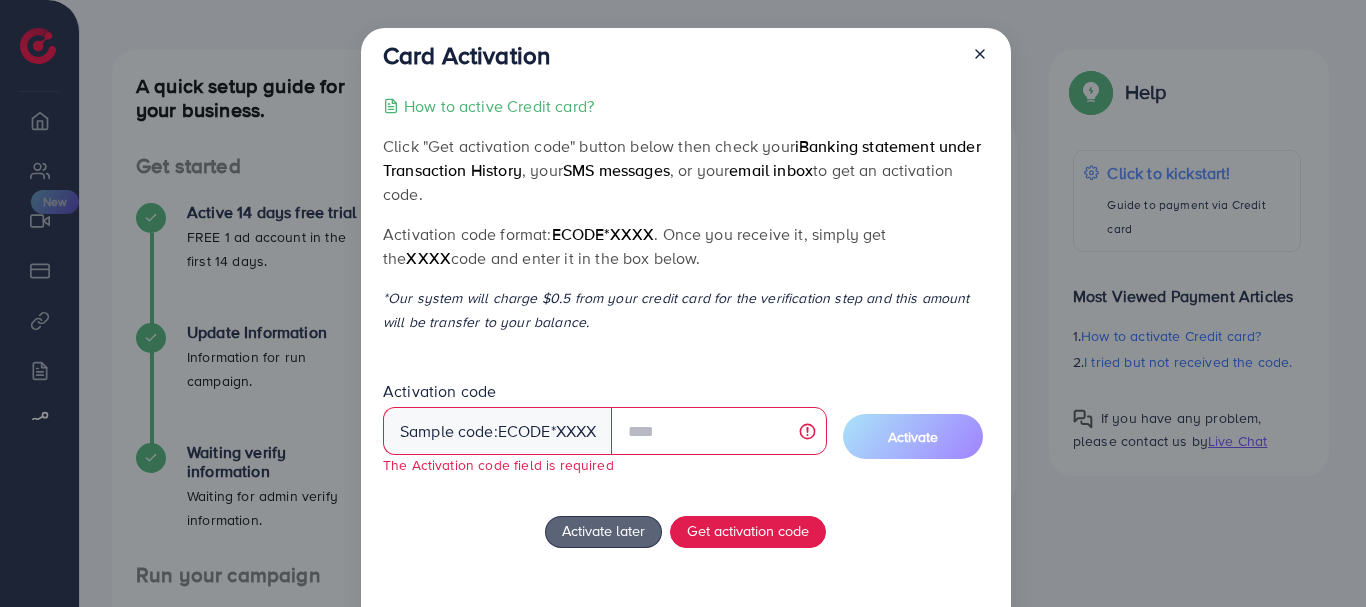 scroll, scrollTop: 93, scrollLeft: 0, axis: vertical 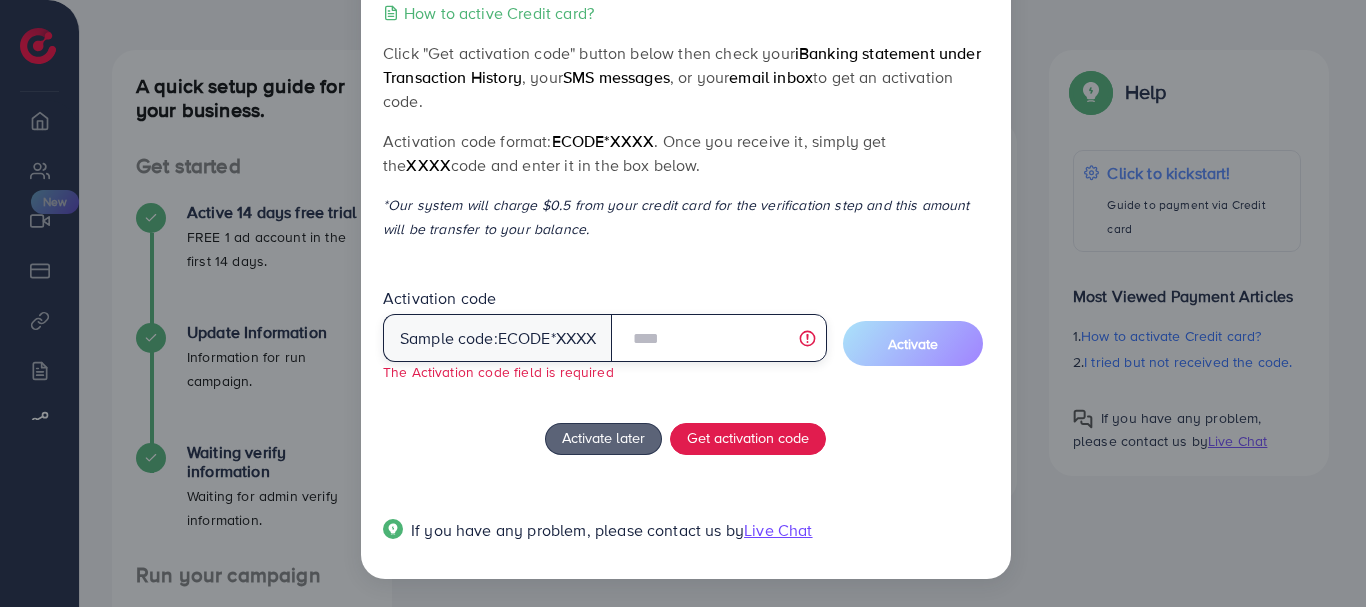 click at bounding box center (718, 338) 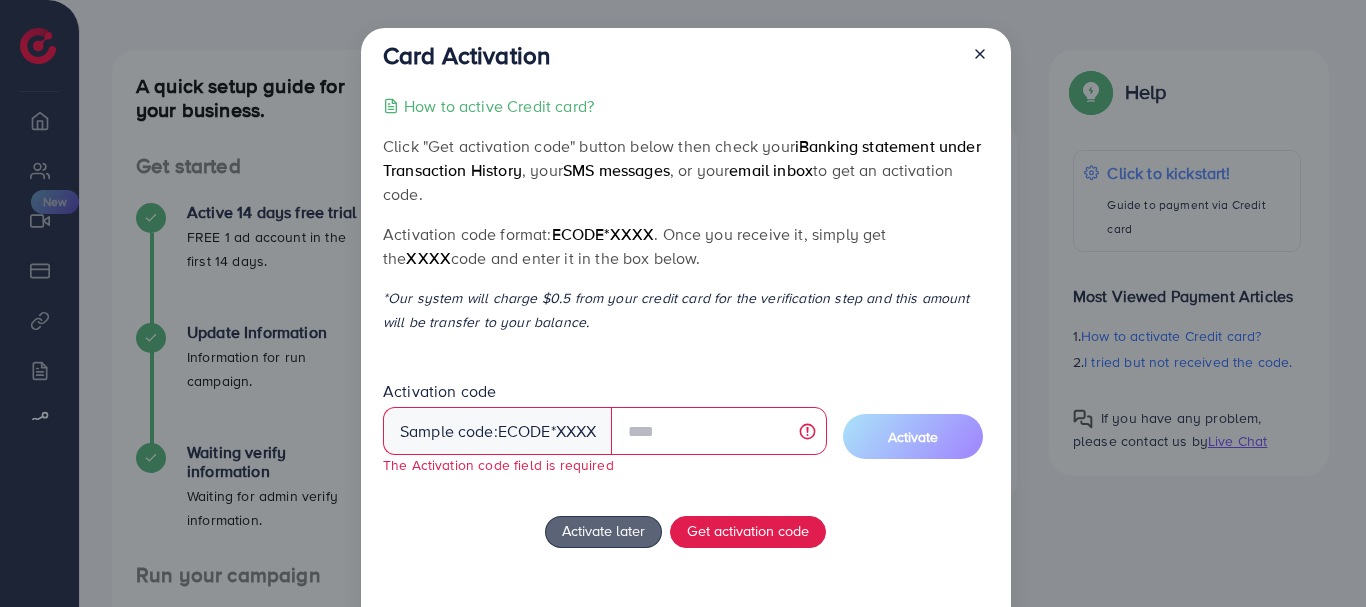 click on "*Our system will charge $0.5 from your credit card for the verification step and this amount will be transfer to your balance." at bounding box center (685, 310) 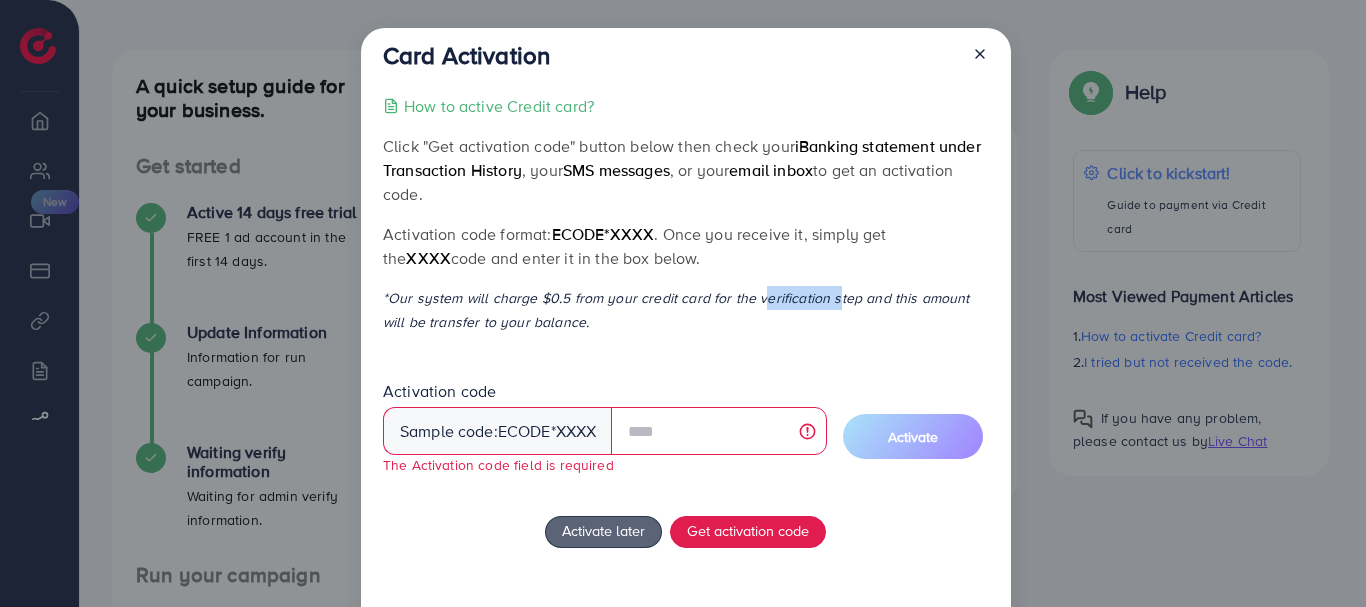 click on "*Our system will charge $0.5 from your credit card for the verification step and this amount will be transfer to your balance." at bounding box center (685, 310) 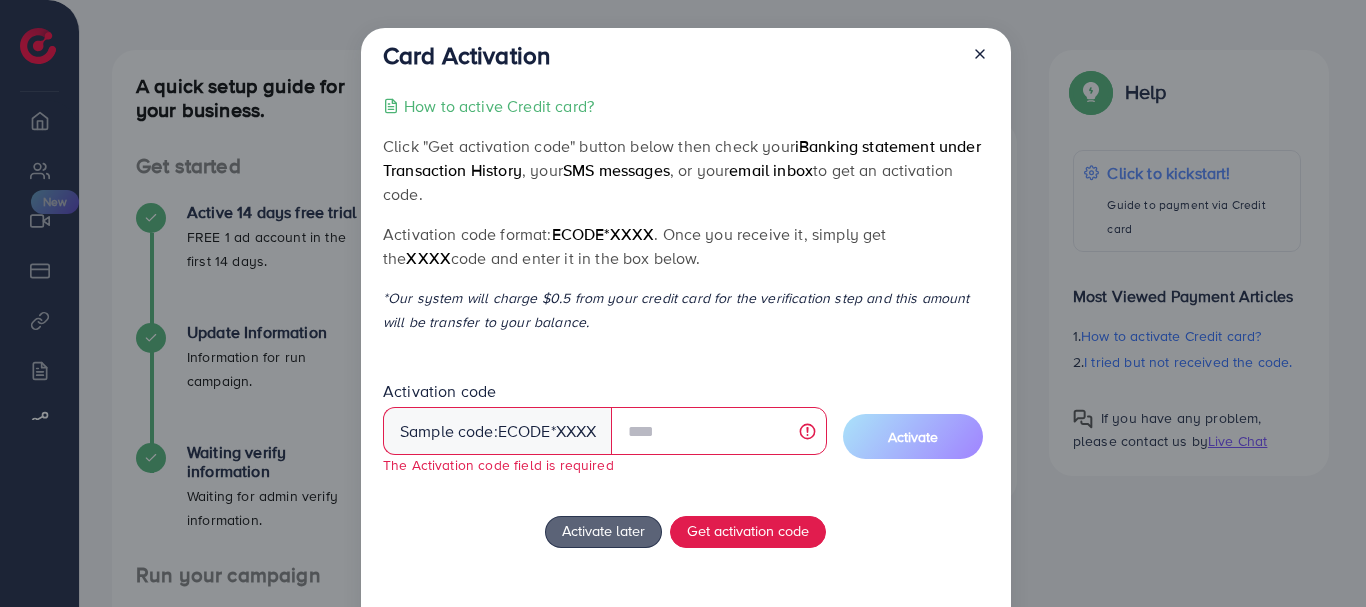 click on "*Our system will charge $0.5 from your credit card for the verification step and this amount will be transfer to your balance." at bounding box center [685, 310] 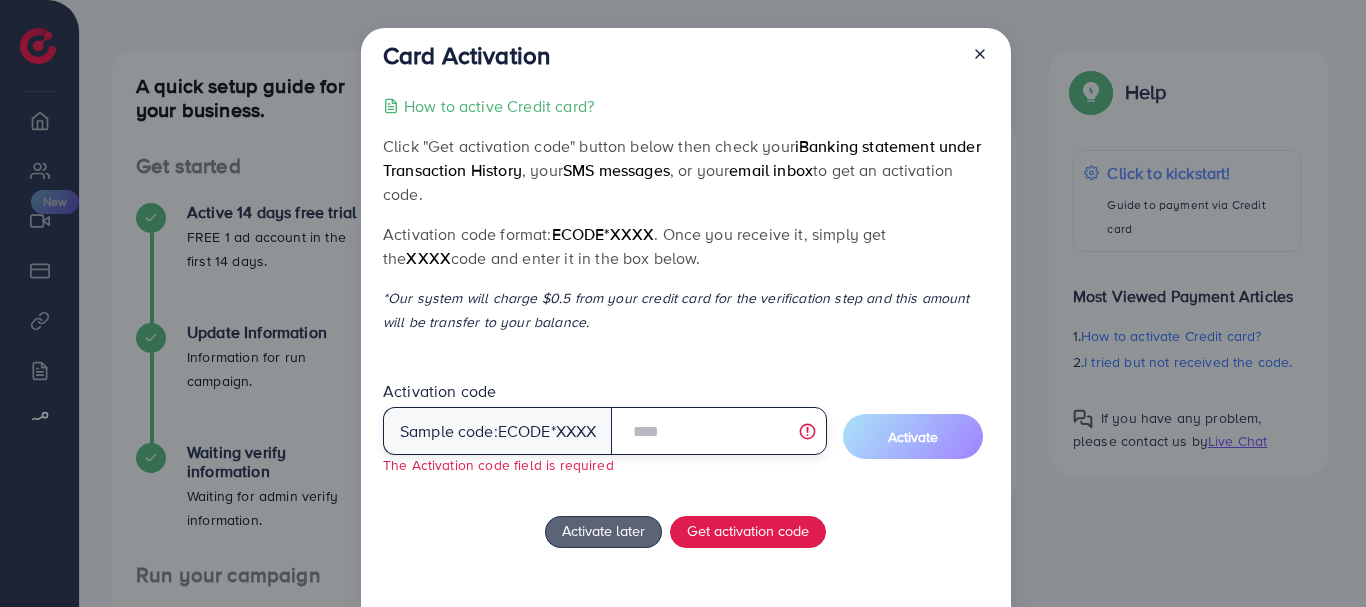 click at bounding box center [718, 431] 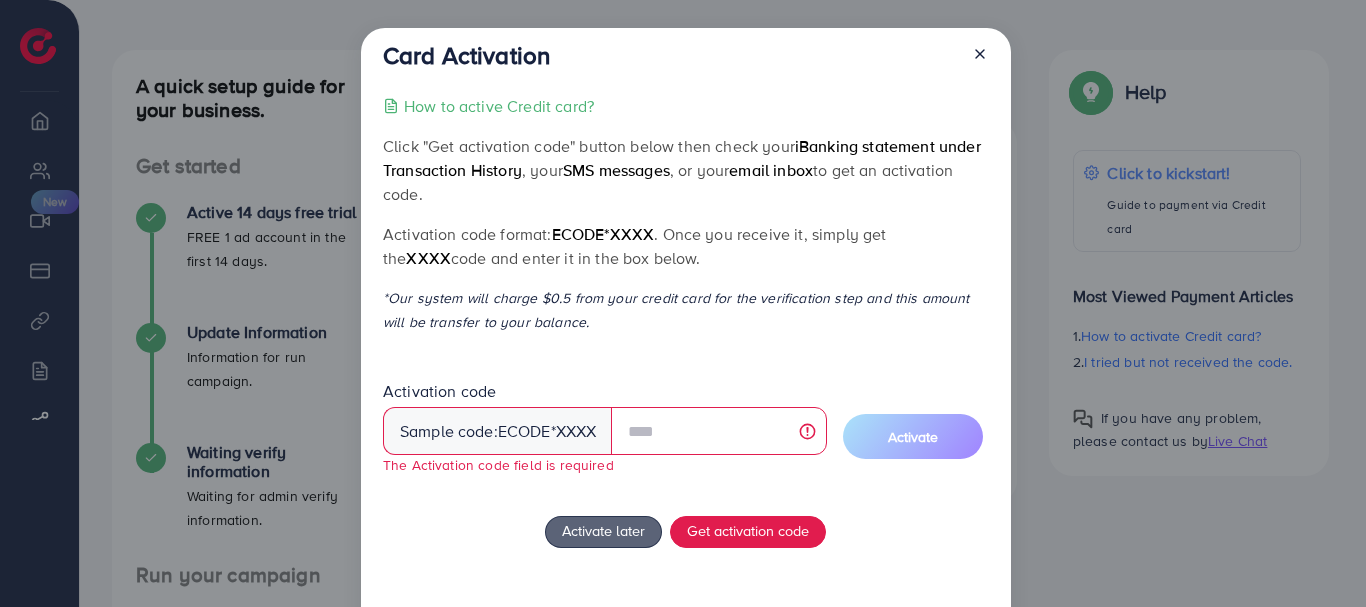 click on "*Our system will charge $0.5 from your credit card for the verification step and this amount will be transfer to your balance." at bounding box center (685, 310) 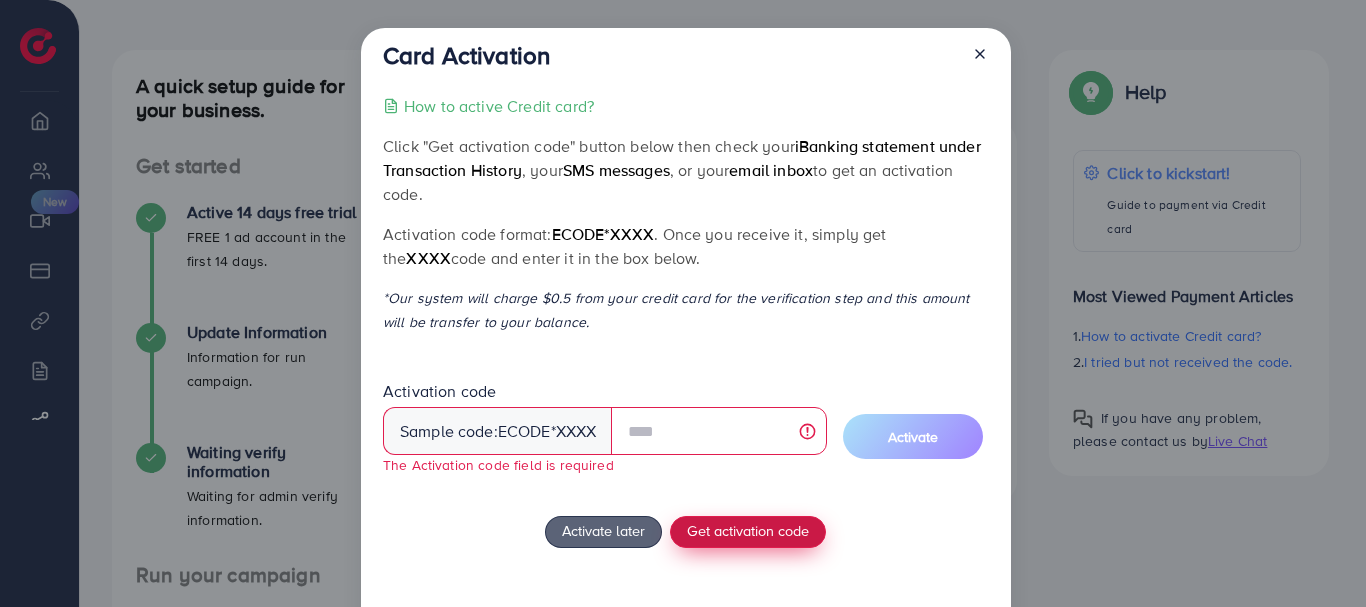 click on "Get activation code" at bounding box center (748, 532) 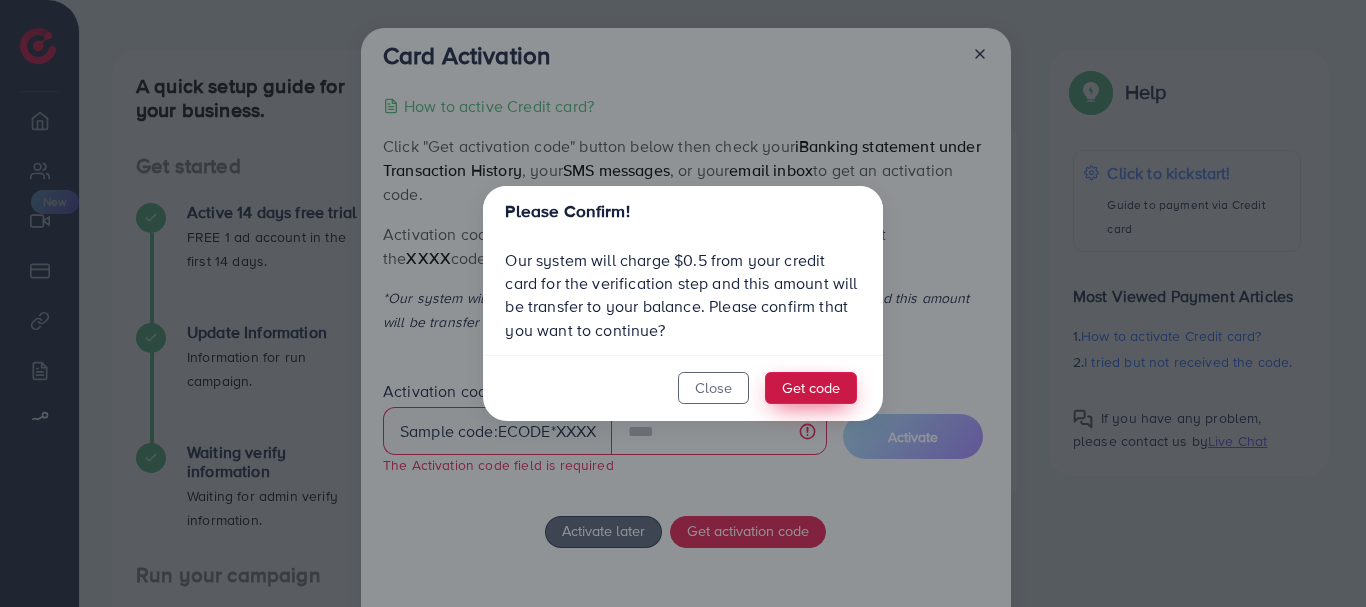 click on "Get code" at bounding box center (811, 388) 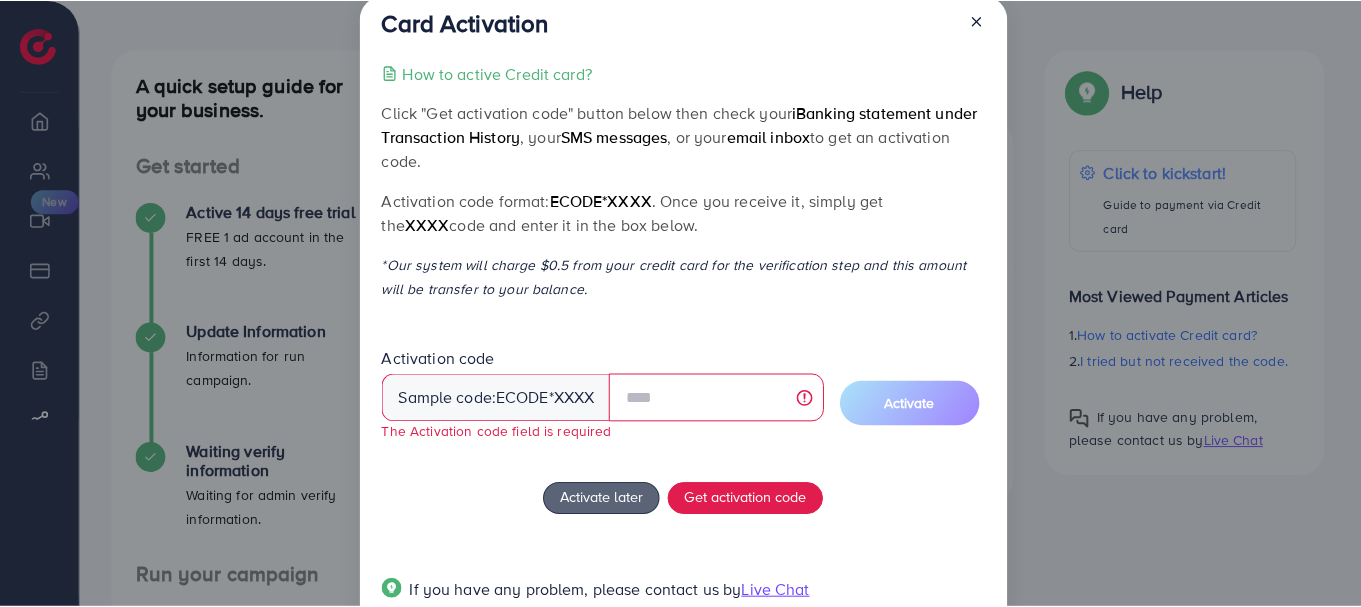 scroll, scrollTop: 0, scrollLeft: 0, axis: both 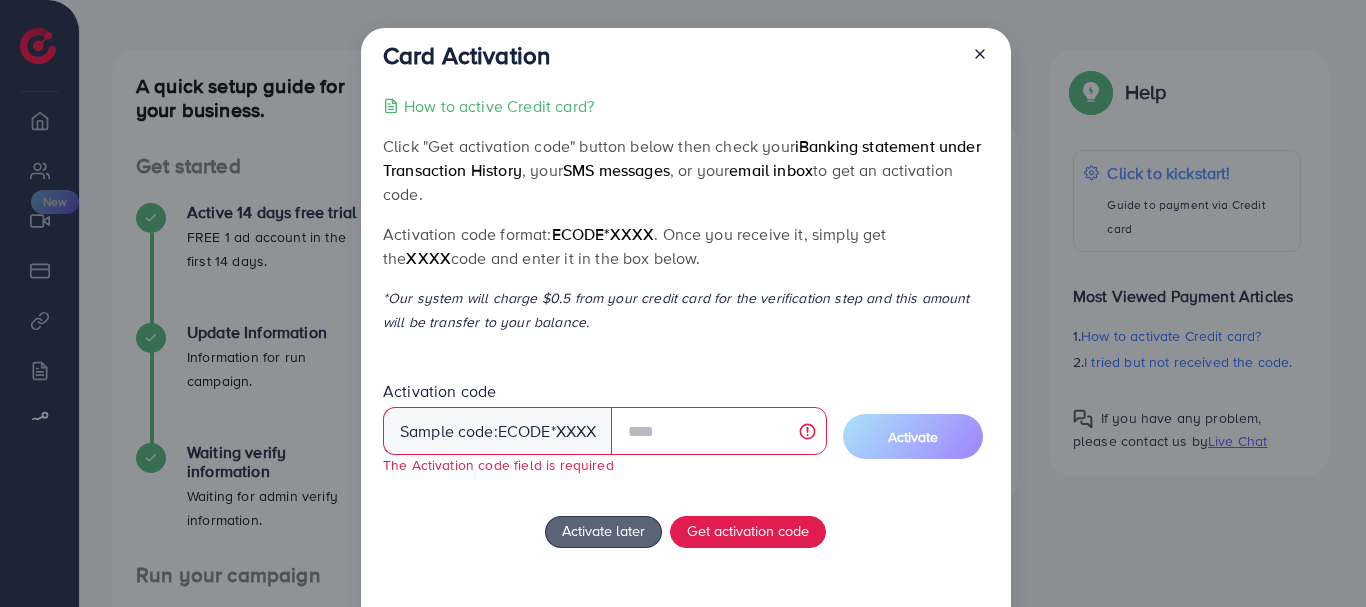 click 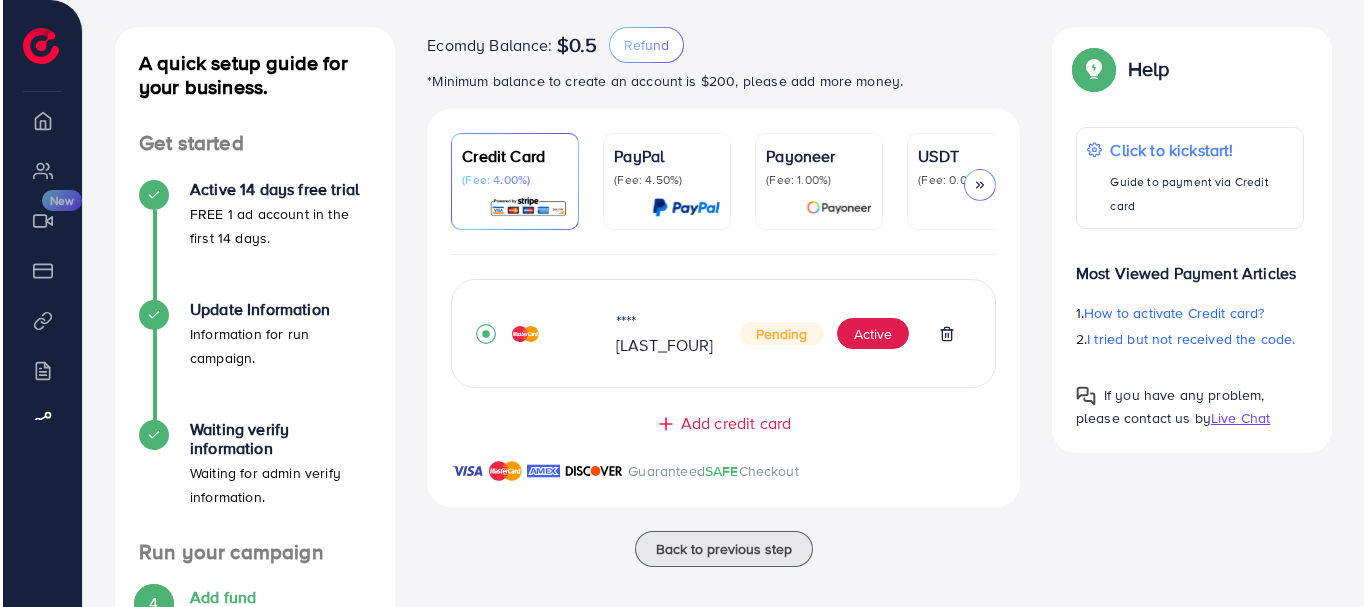 scroll, scrollTop: 74, scrollLeft: 0, axis: vertical 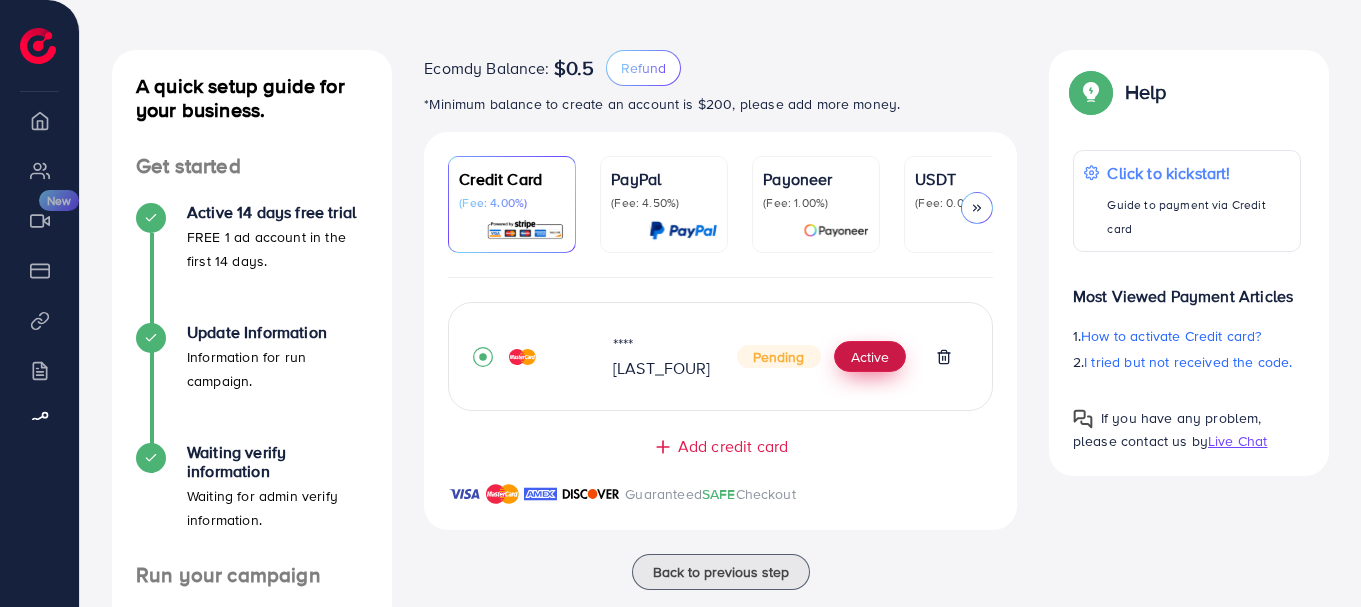 click on "Active" at bounding box center (870, 357) 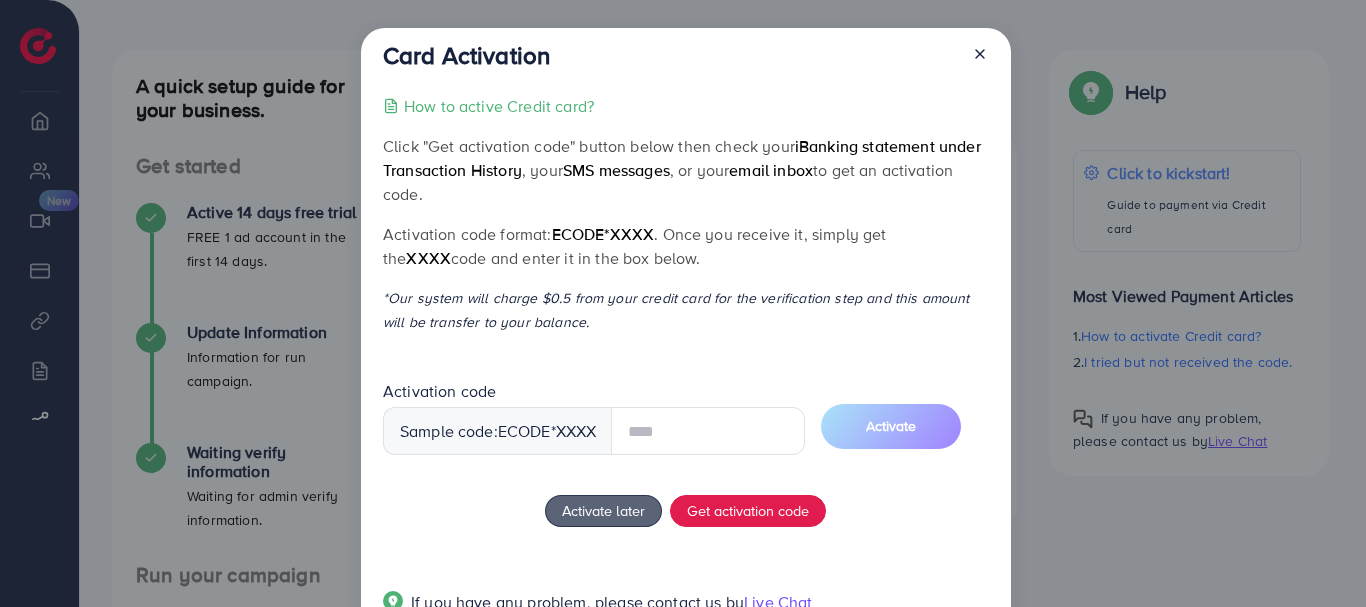 scroll, scrollTop: 72, scrollLeft: 0, axis: vertical 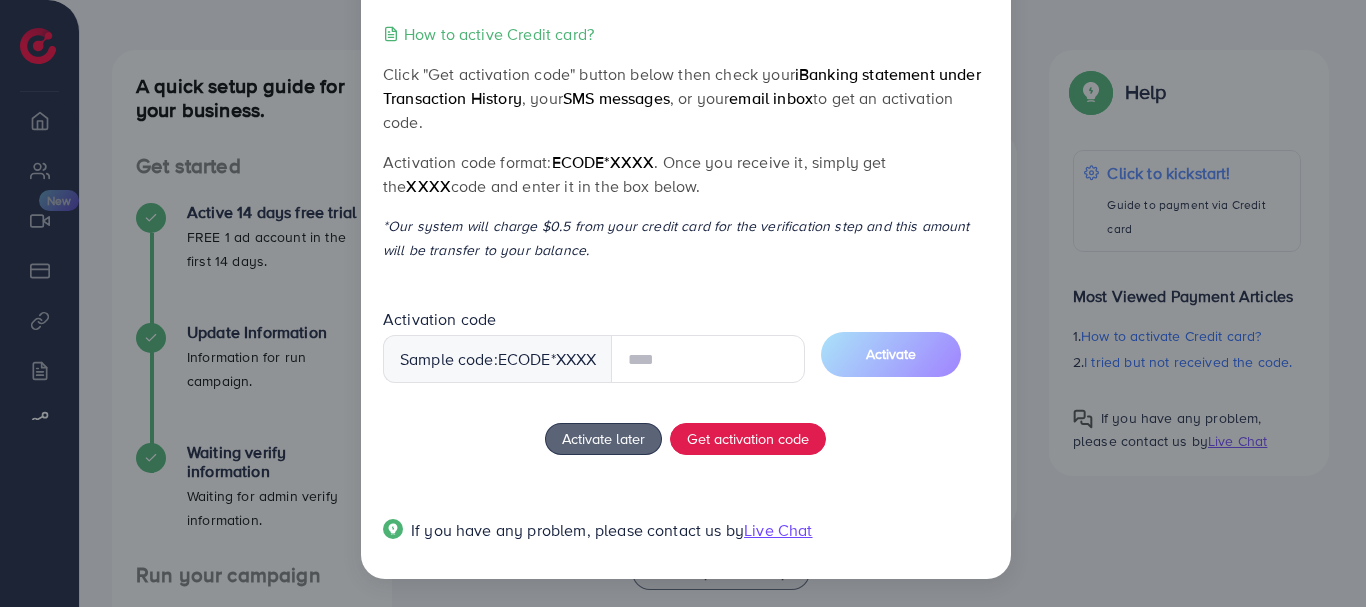 click at bounding box center (708, 359) 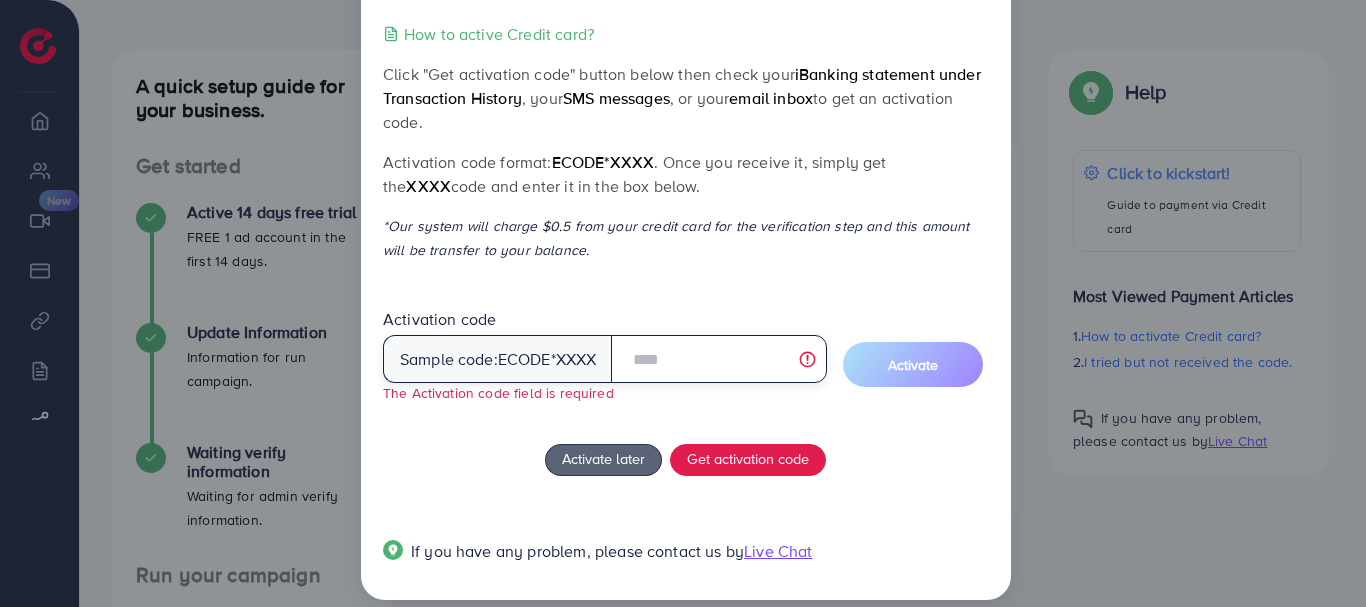 paste on "******" 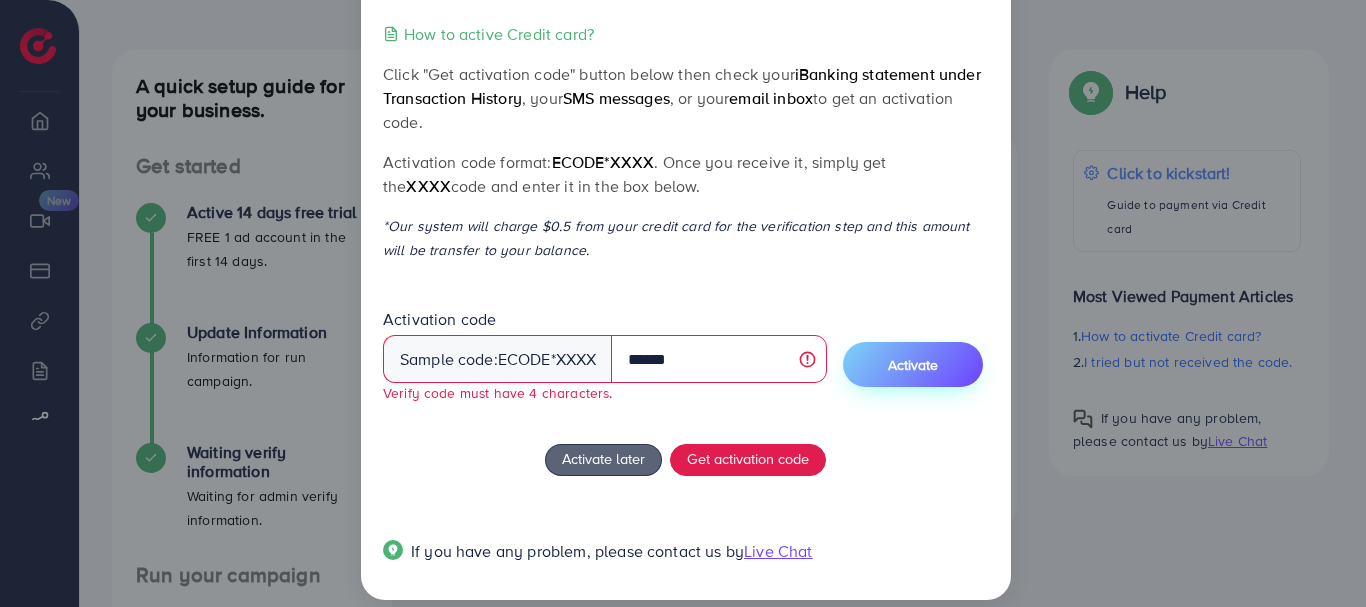 drag, startPoint x: 917, startPoint y: 354, endPoint x: 893, endPoint y: 372, distance: 30 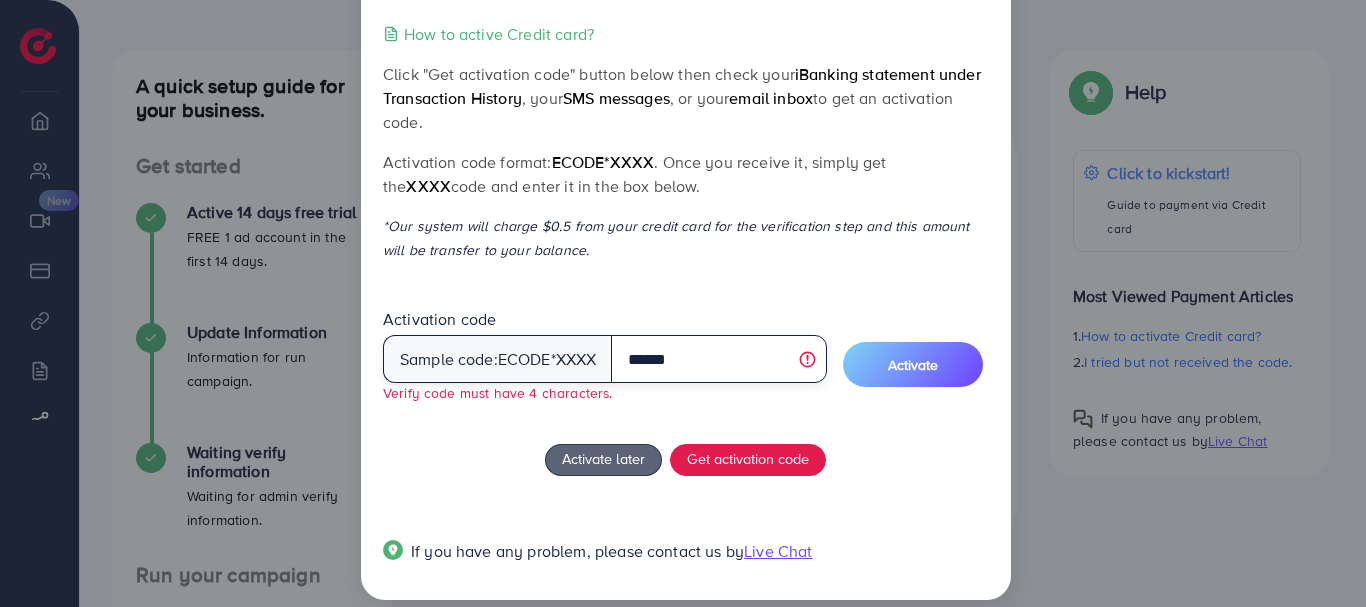 drag, startPoint x: 655, startPoint y: 358, endPoint x: 659, endPoint y: 377, distance: 19.416489 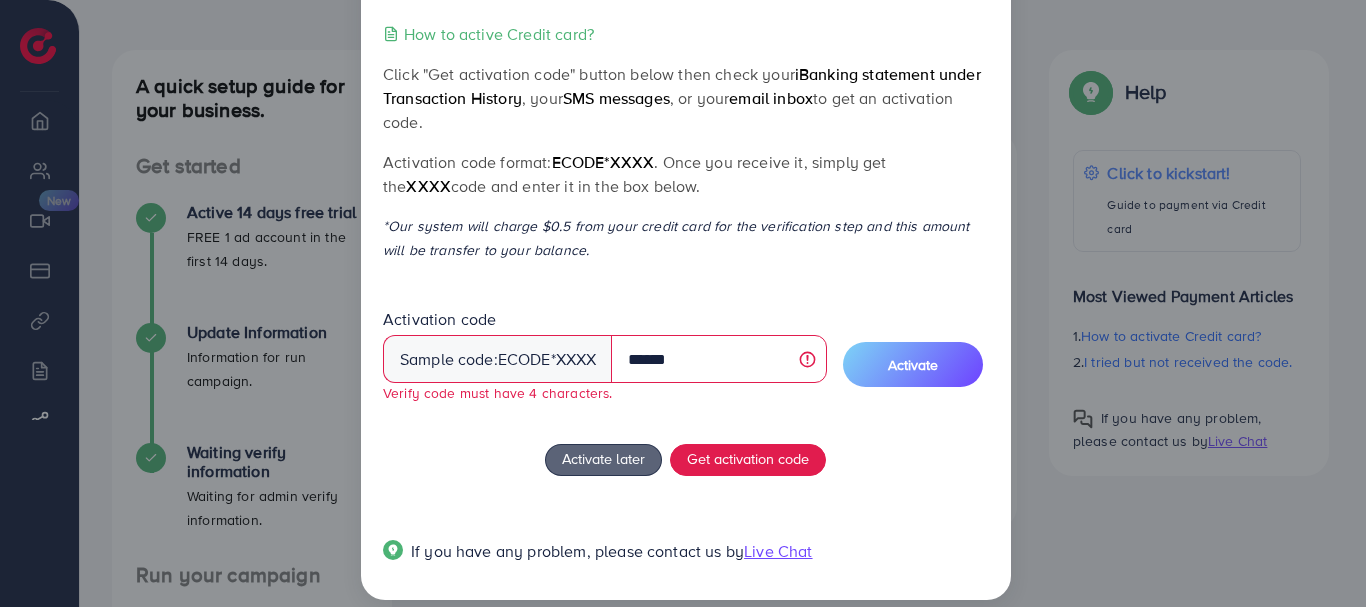 click on "Activation code   Sample code:  ecode *XXXX  ****** Verify code must have 4 characters." at bounding box center [605, 365] 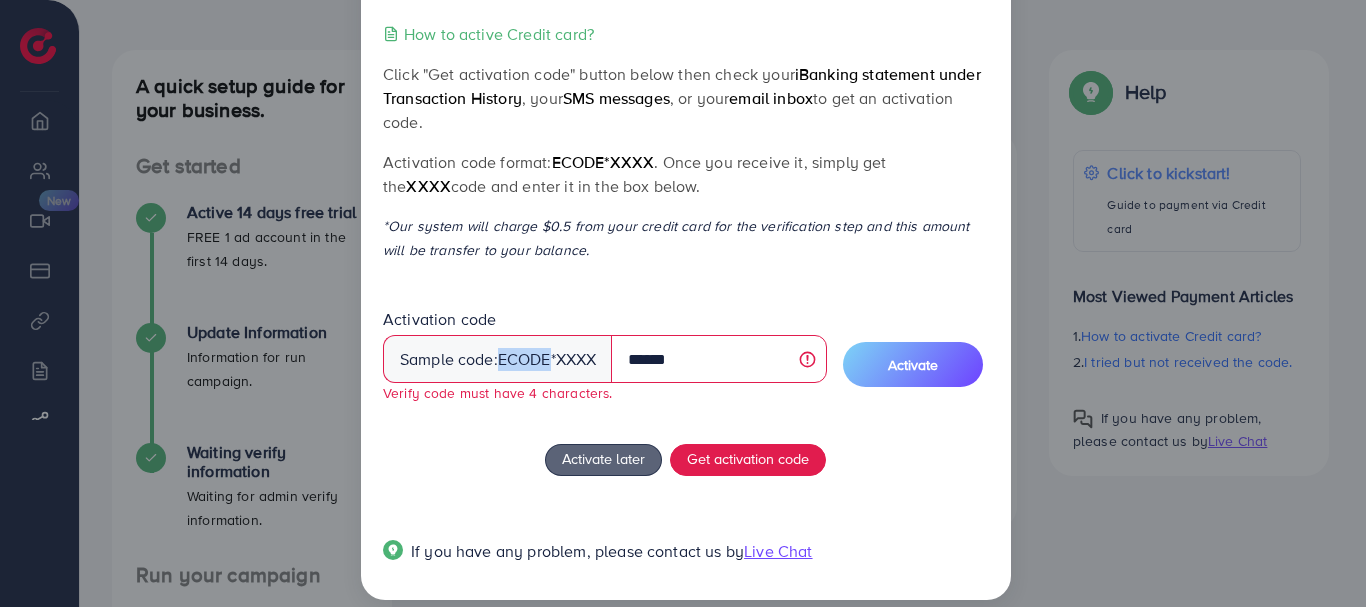 click on "ecode" at bounding box center [524, 359] 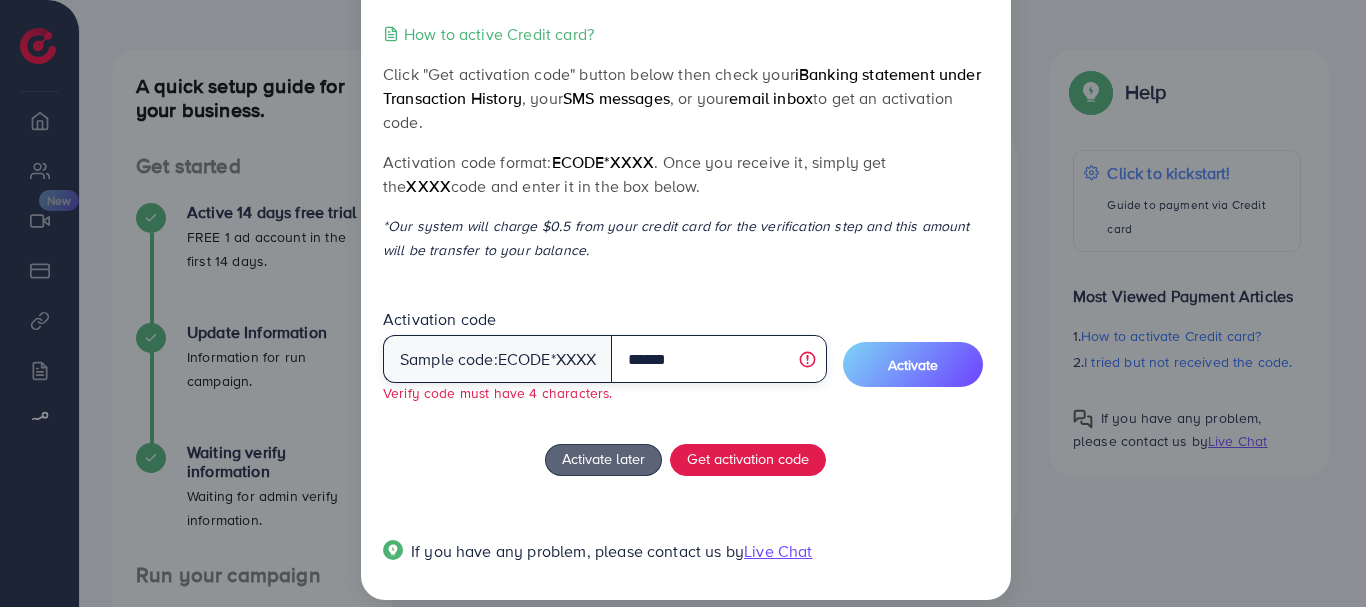 click on "******" at bounding box center (718, 359) 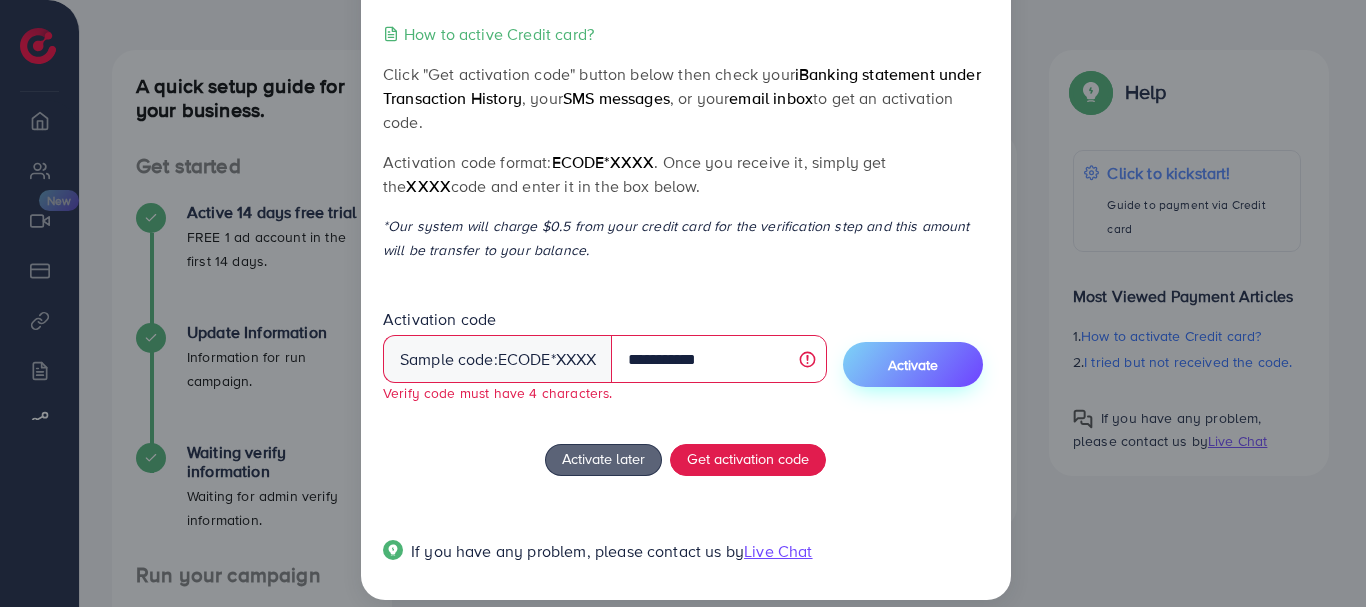 click on "Activate" at bounding box center [913, 364] 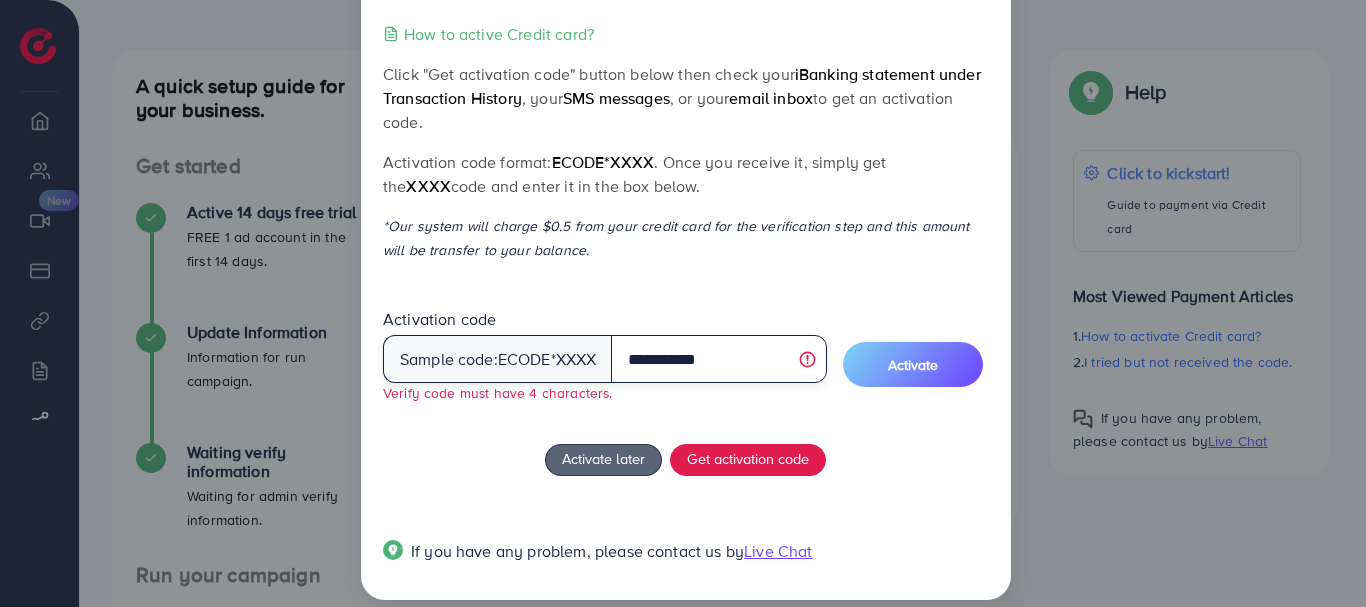 drag, startPoint x: 670, startPoint y: 361, endPoint x: 606, endPoint y: 361, distance: 64 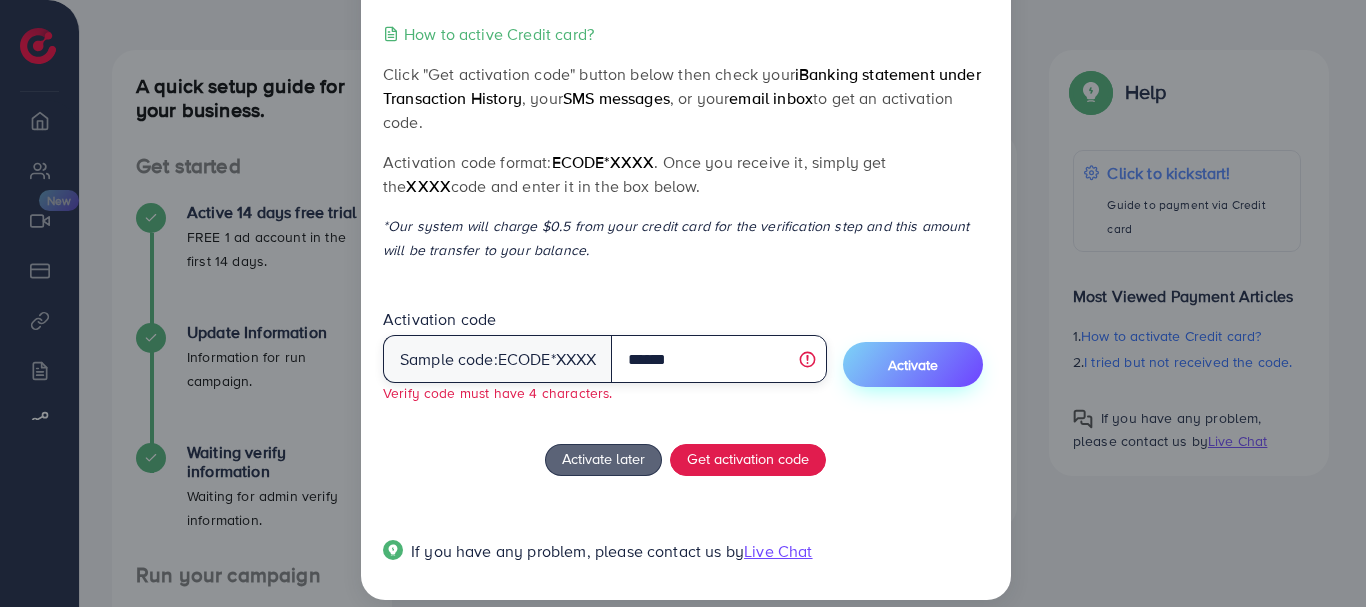 type on "******" 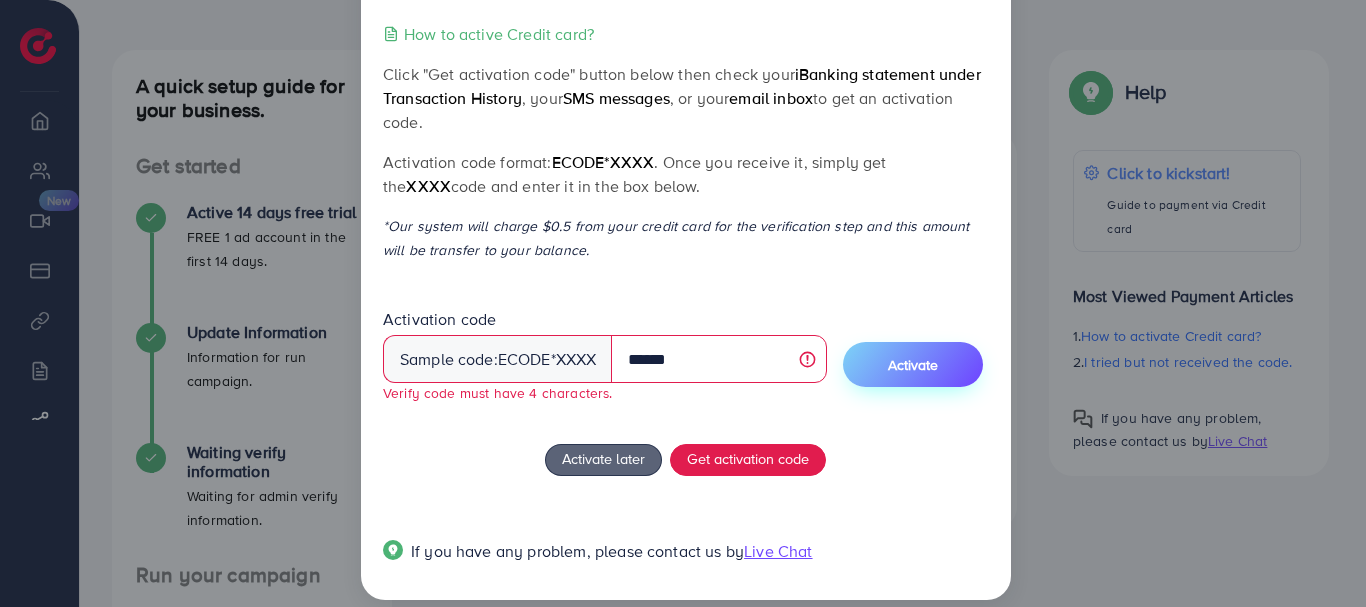click on "Activate" at bounding box center [913, 365] 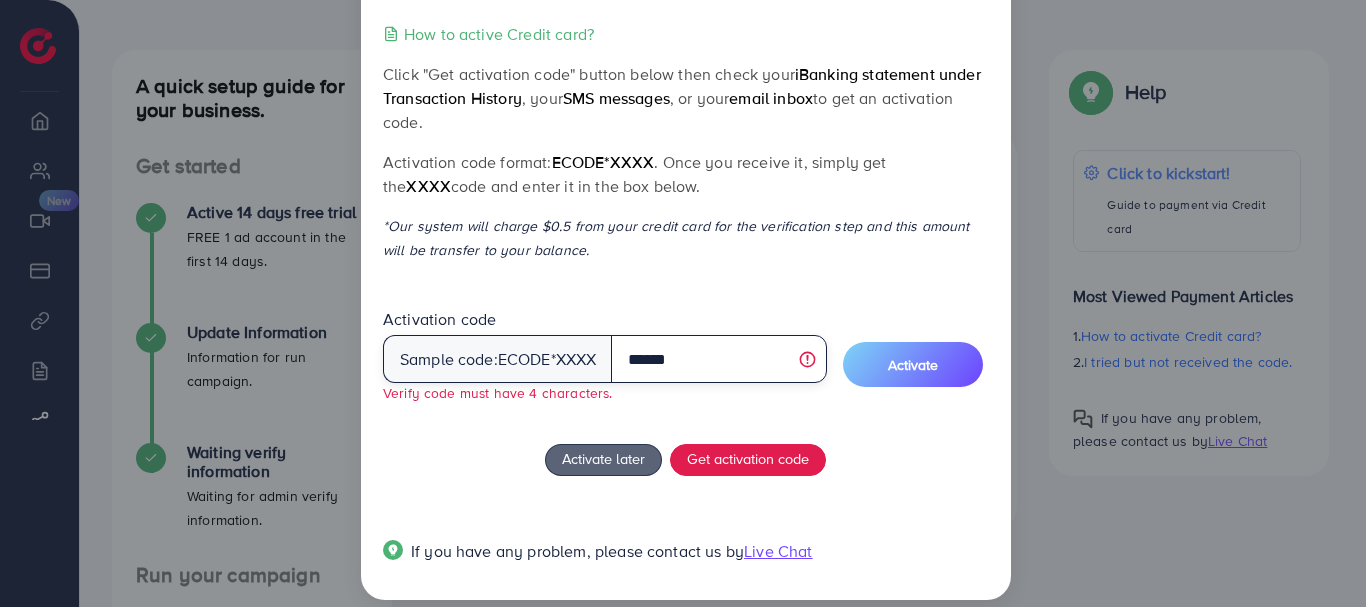 click on "******" at bounding box center (718, 359) 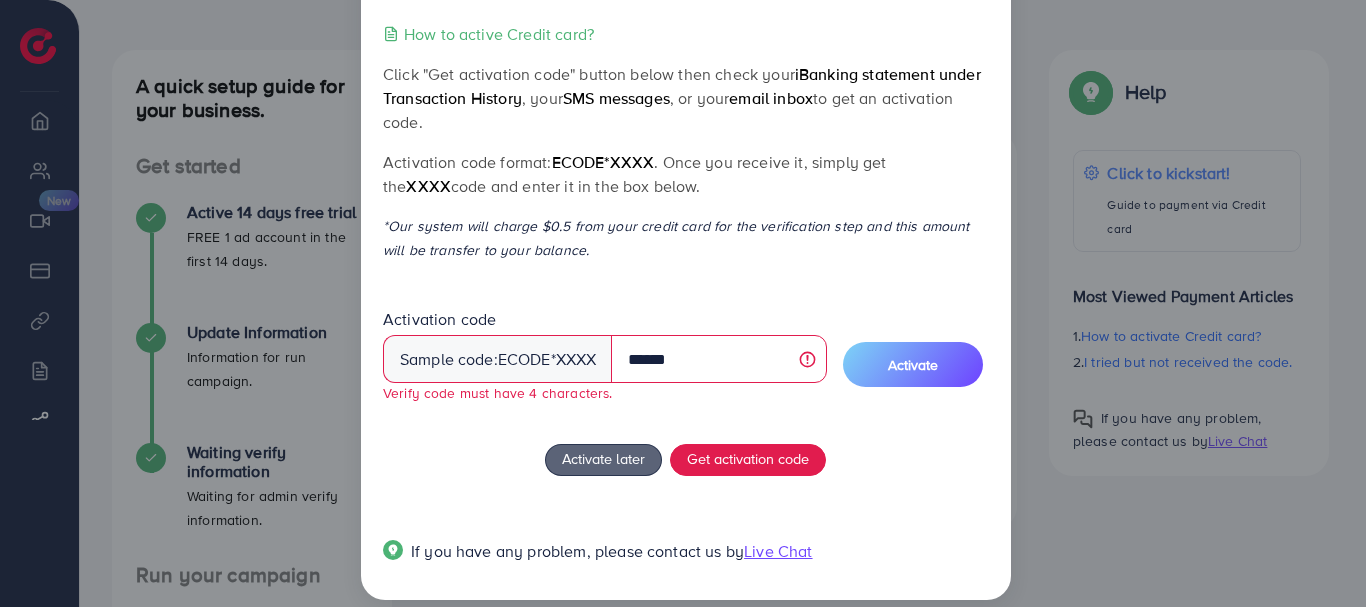 drag, startPoint x: 742, startPoint y: 285, endPoint x: 740, endPoint y: 298, distance: 13.152946 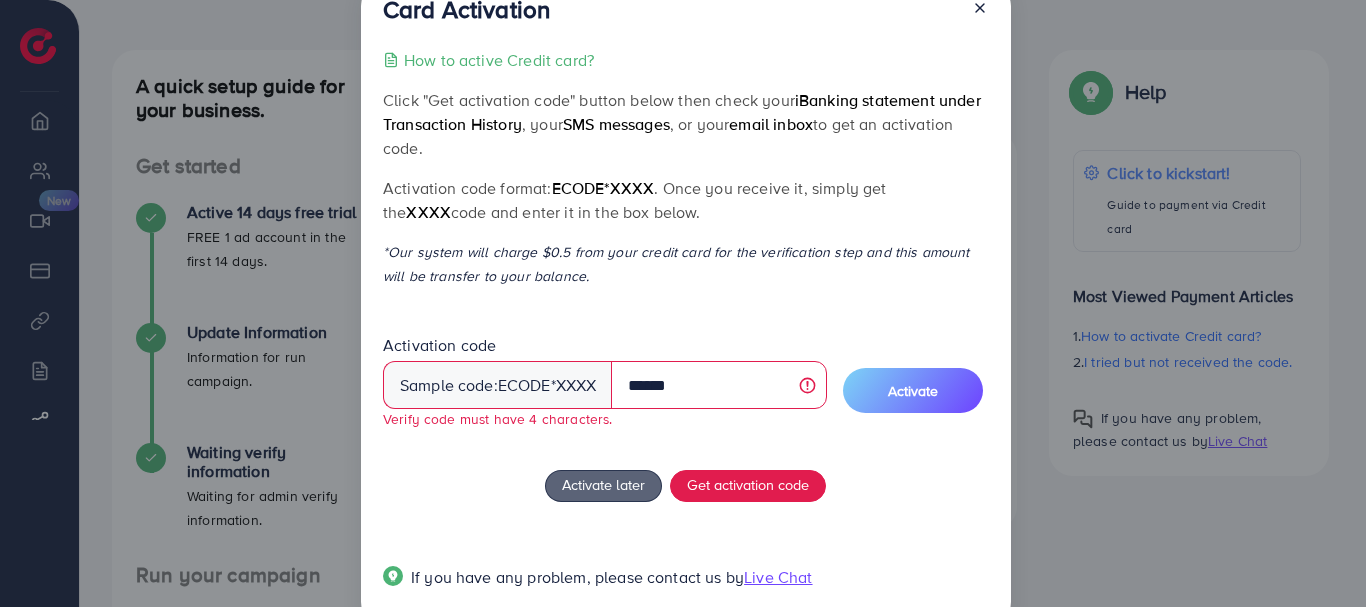 scroll, scrollTop: 0, scrollLeft: 0, axis: both 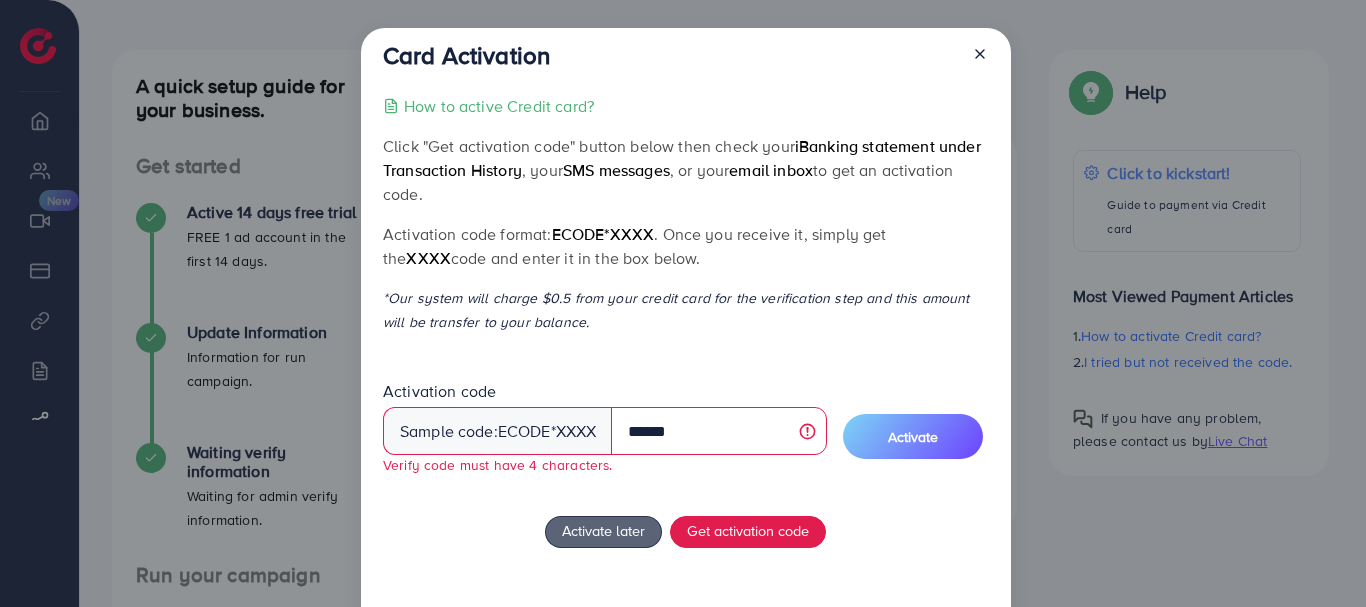 click on "*Our system will charge $0.5 from your credit card for the verification step and this amount will be transfer to your balance." at bounding box center (685, 310) 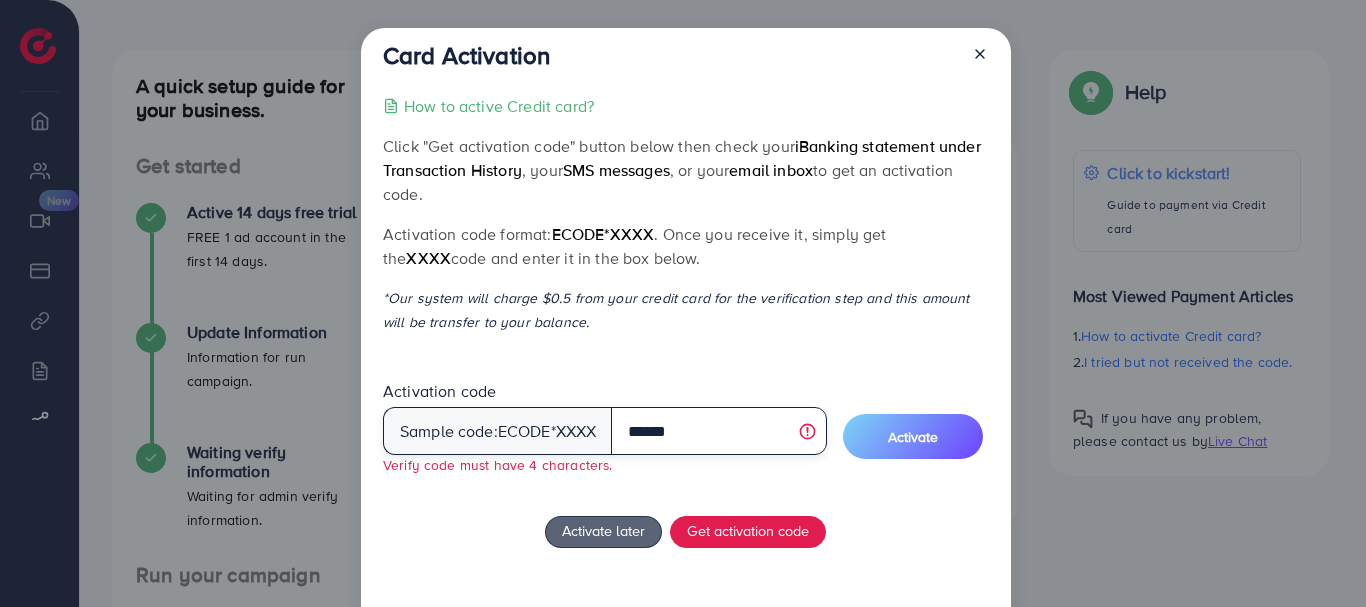 drag, startPoint x: 736, startPoint y: 430, endPoint x: 740, endPoint y: 453, distance: 23.345236 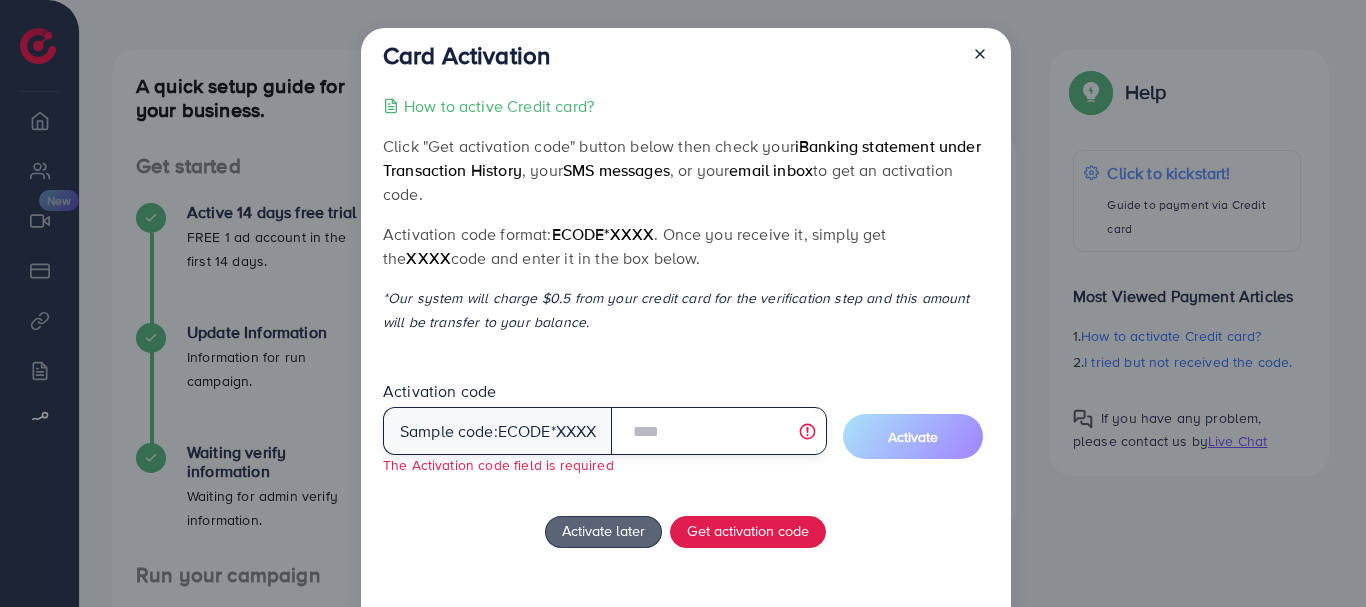 type 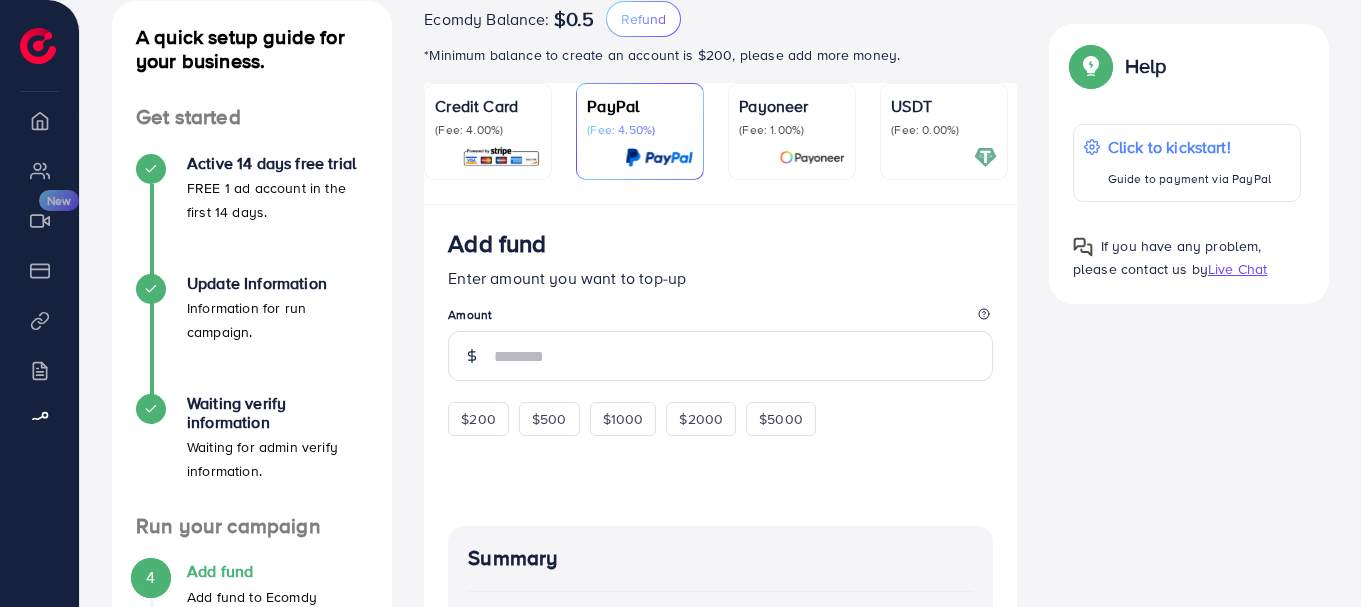 scroll, scrollTop: 100, scrollLeft: 0, axis: vertical 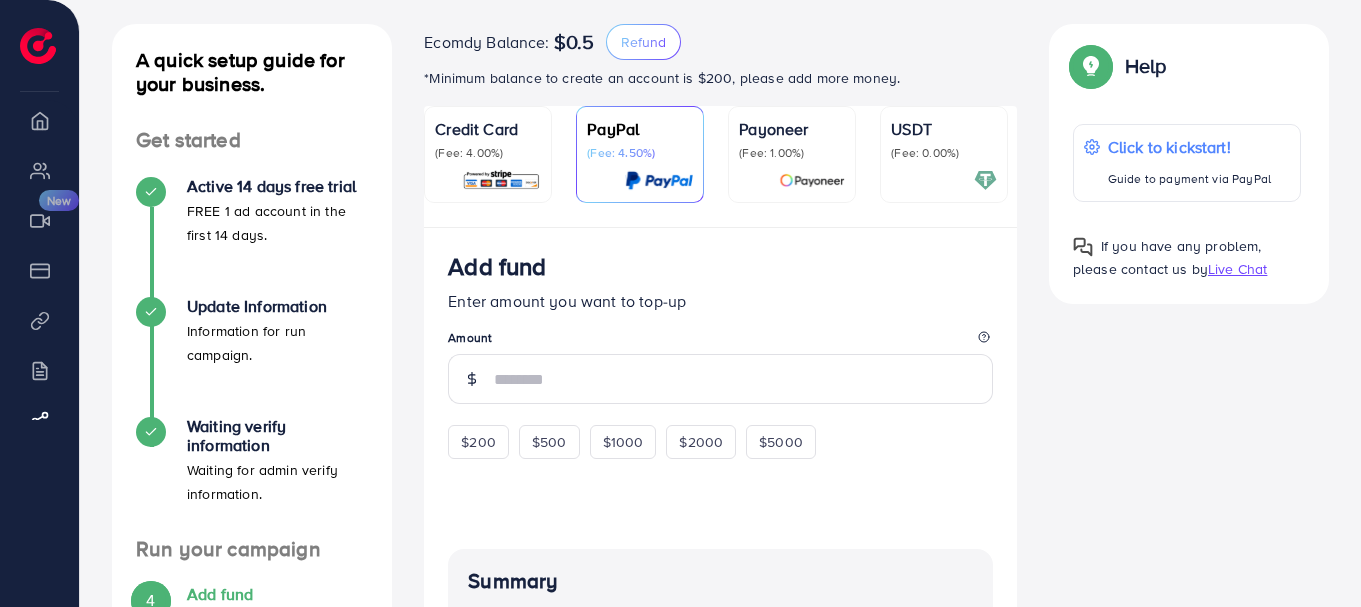 click on "(Fee: 4.00%)" at bounding box center [488, 153] 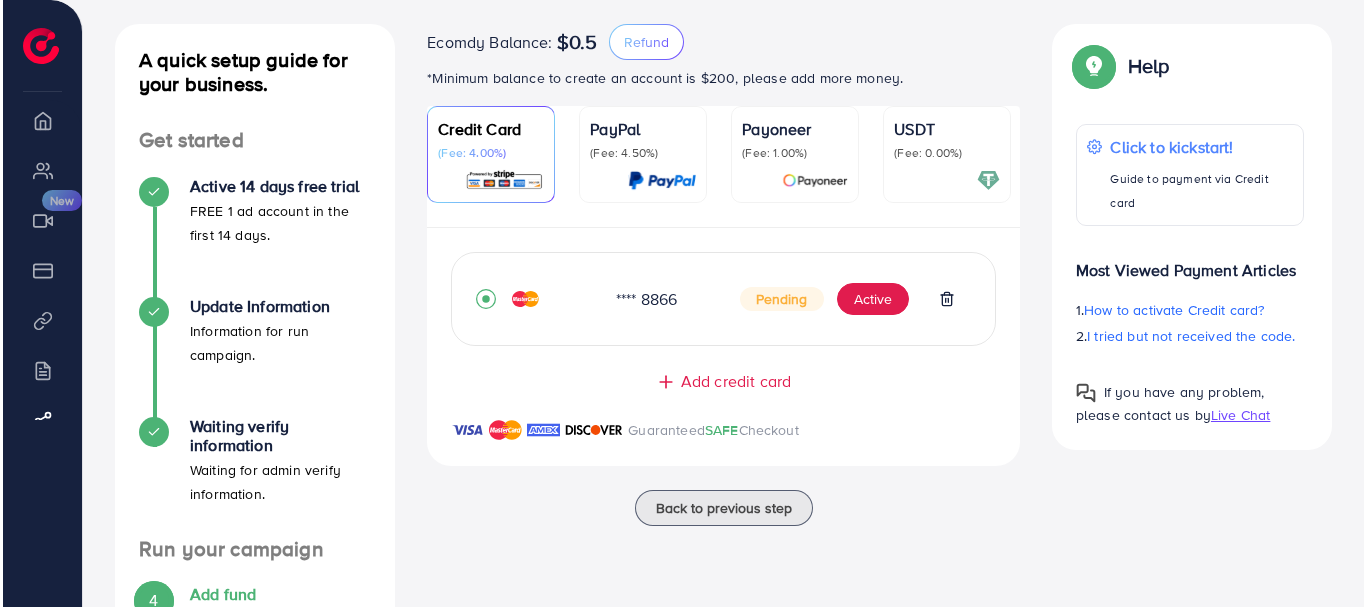 scroll, scrollTop: 300, scrollLeft: 0, axis: vertical 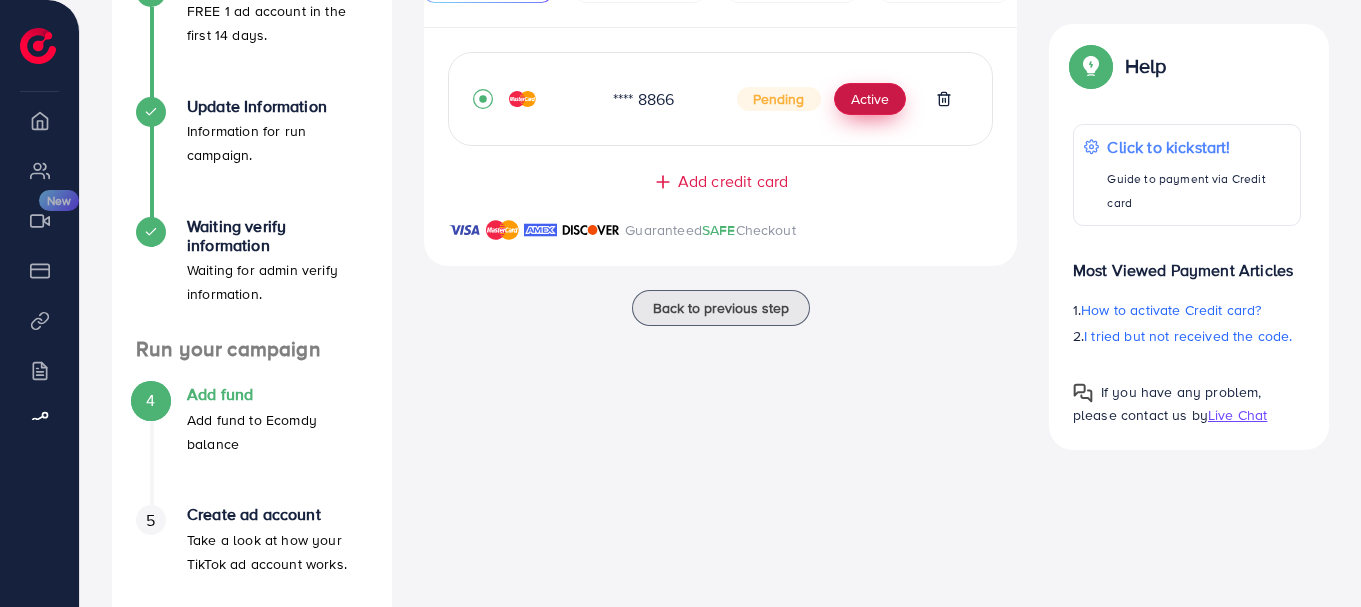 click on "Active" at bounding box center [870, 99] 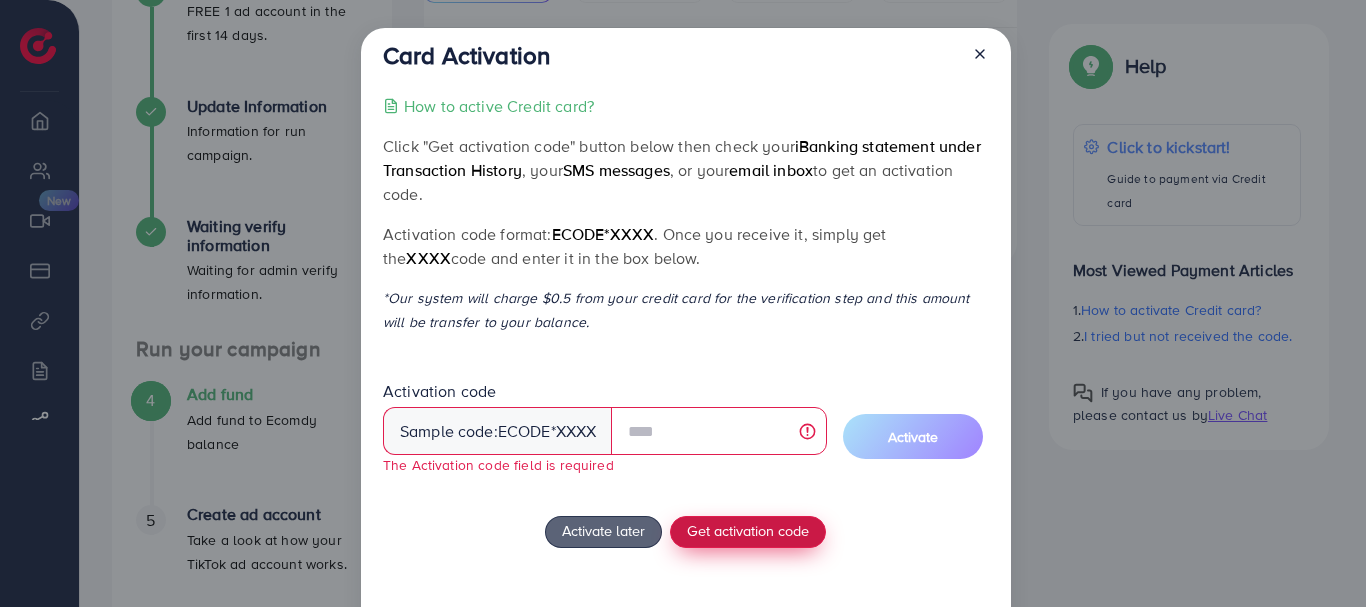 click on "How to active Credit card?   Click "Get activation code" button below then check your  iBanking statement under Transaction History , your  SMS messages , or your  email inbox  to get an activation code.   Activation code format:  ecode*XXXX . Once you receive it, simply get the  XXXX  code and enter it in the box below.   *Our system will charge $0.5 from your credit card for the verification step and this amount will be transfer to your balance.   Activation code   Sample code:  ecode *XXXX  The Activation code field is required  Activate   Activate later   Get activation code   If you have any problem, please contact us by   Live Chat" at bounding box center (685, 376) 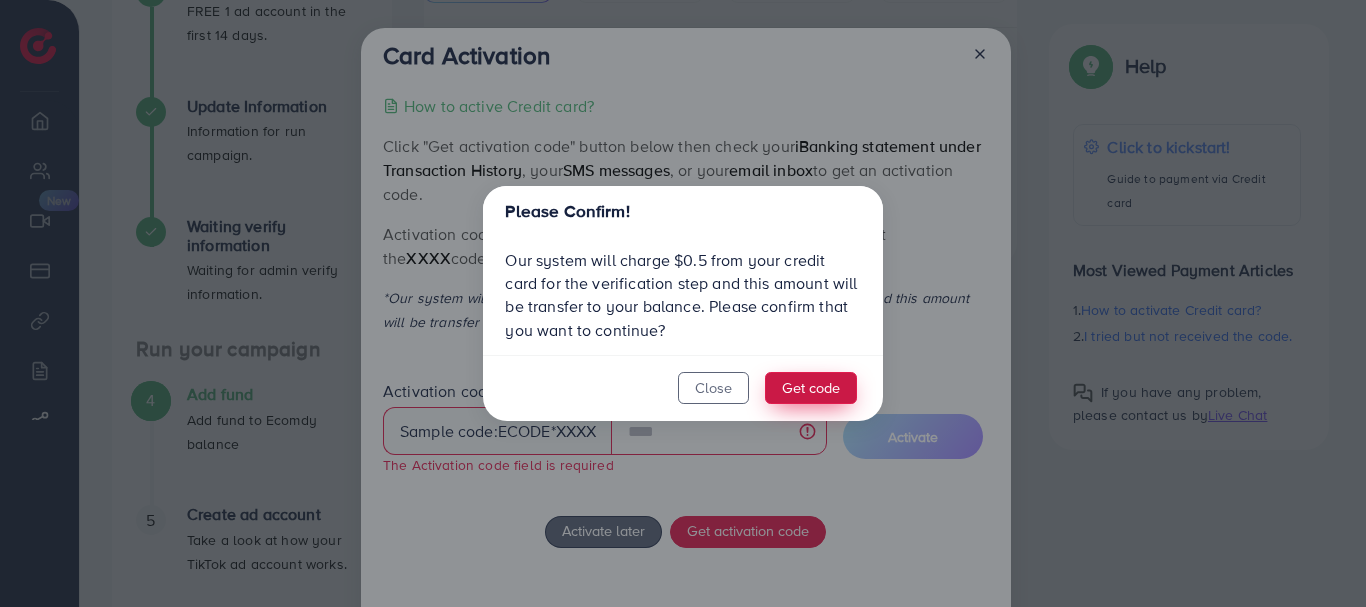 click on "Get code" at bounding box center [811, 388] 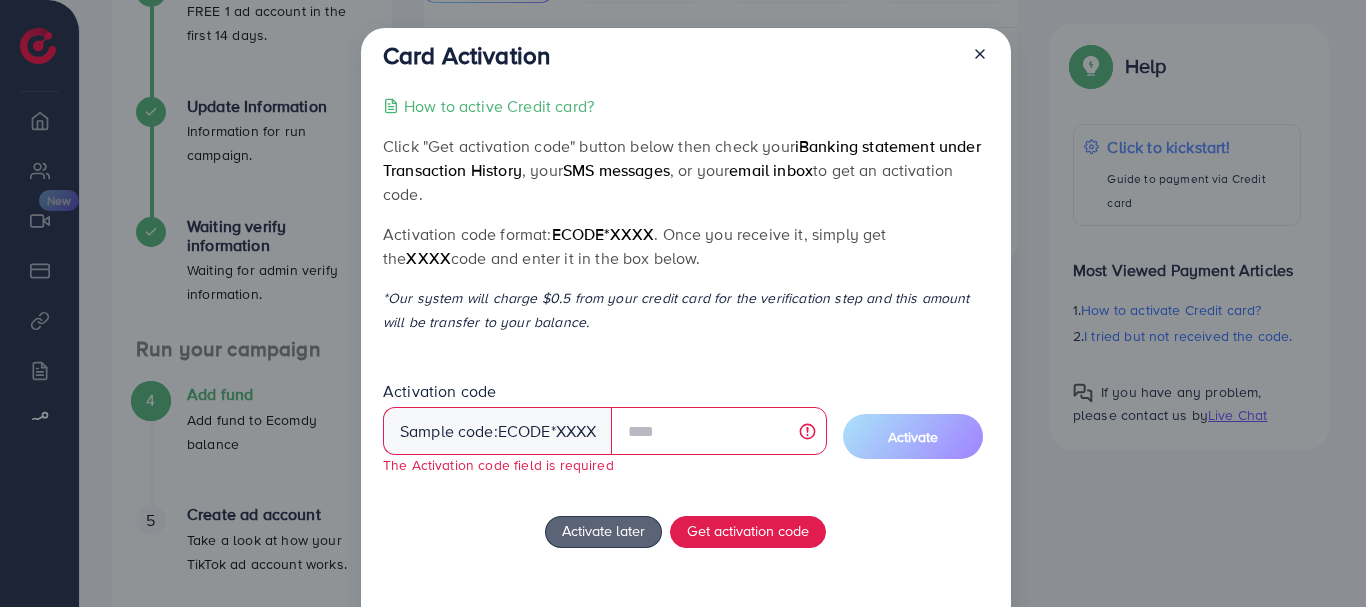 scroll, scrollTop: 93, scrollLeft: 0, axis: vertical 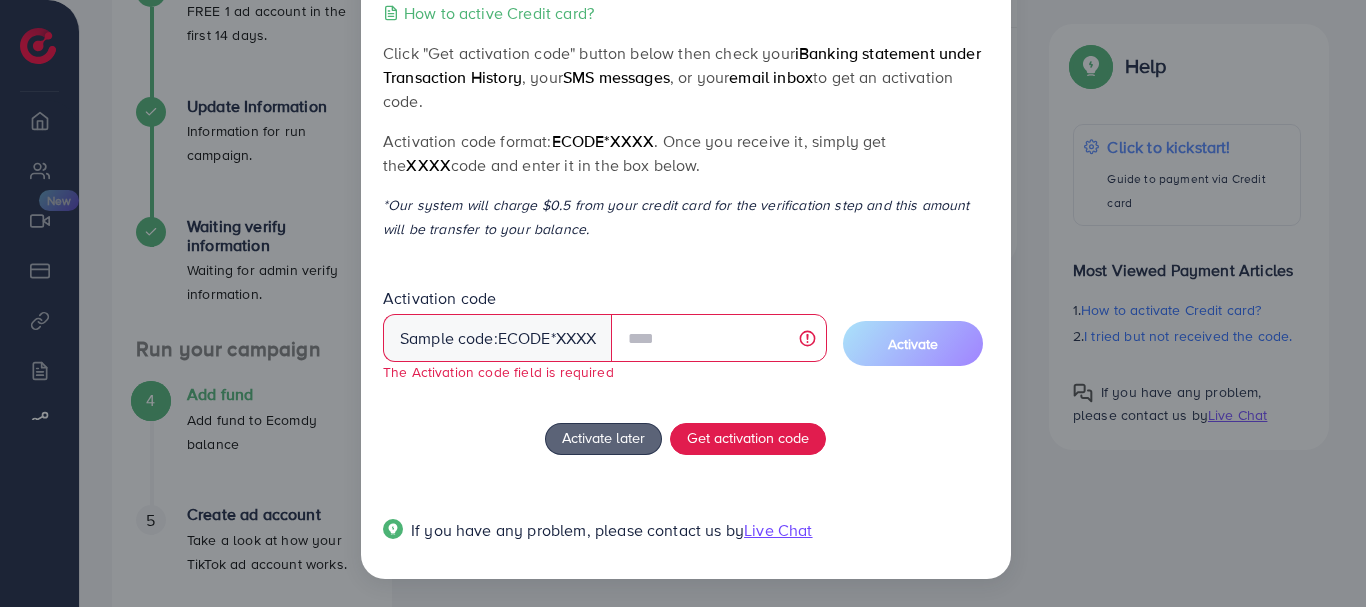 click on "How to active Credit card?   Click "Get activation code" button below then check your  iBanking statement under Transaction History , your  SMS messages , or your  email inbox  to get an activation code.   Activation code format:  ecode*XXXX . Once you receive it, simply get the  XXXX  code and enter it in the box below.   *Our system will charge $0.5 from your credit card for the verification step and this amount will be transfer to your balance.   Activation code   Sample code:  ecode *XXXX  The Activation code field is required  Activate   Activate later   Get activation code   If you have any problem, please contact us by   Live Chat" at bounding box center [685, 283] 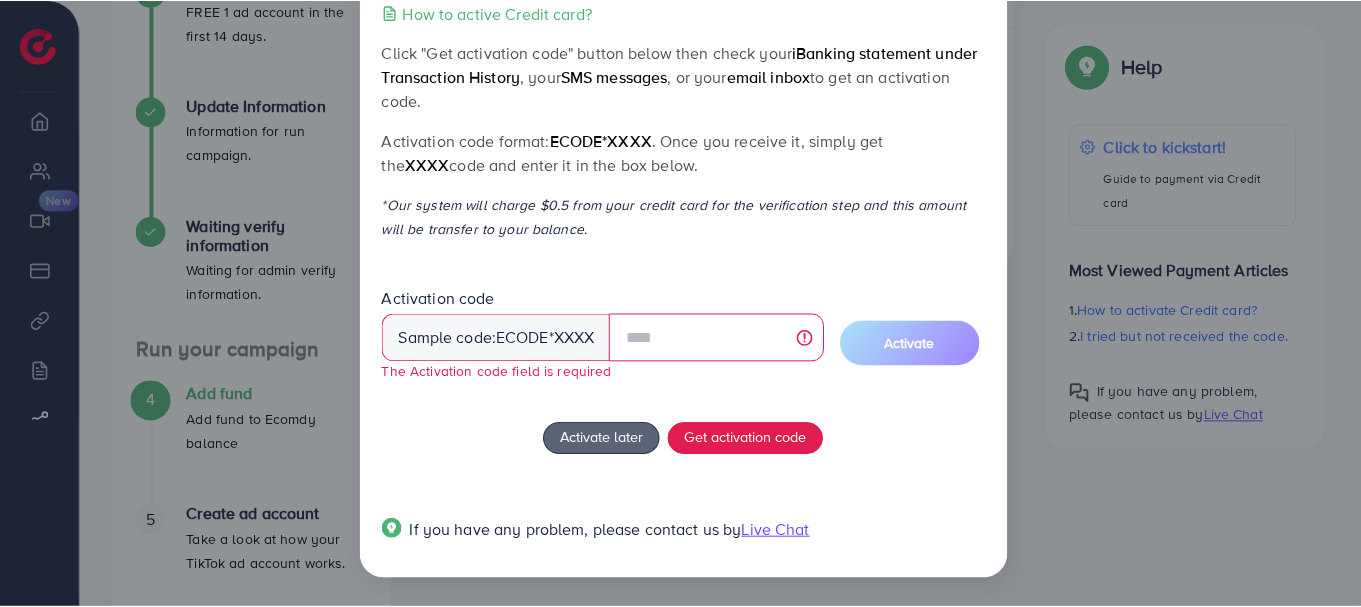 scroll, scrollTop: 0, scrollLeft: 0, axis: both 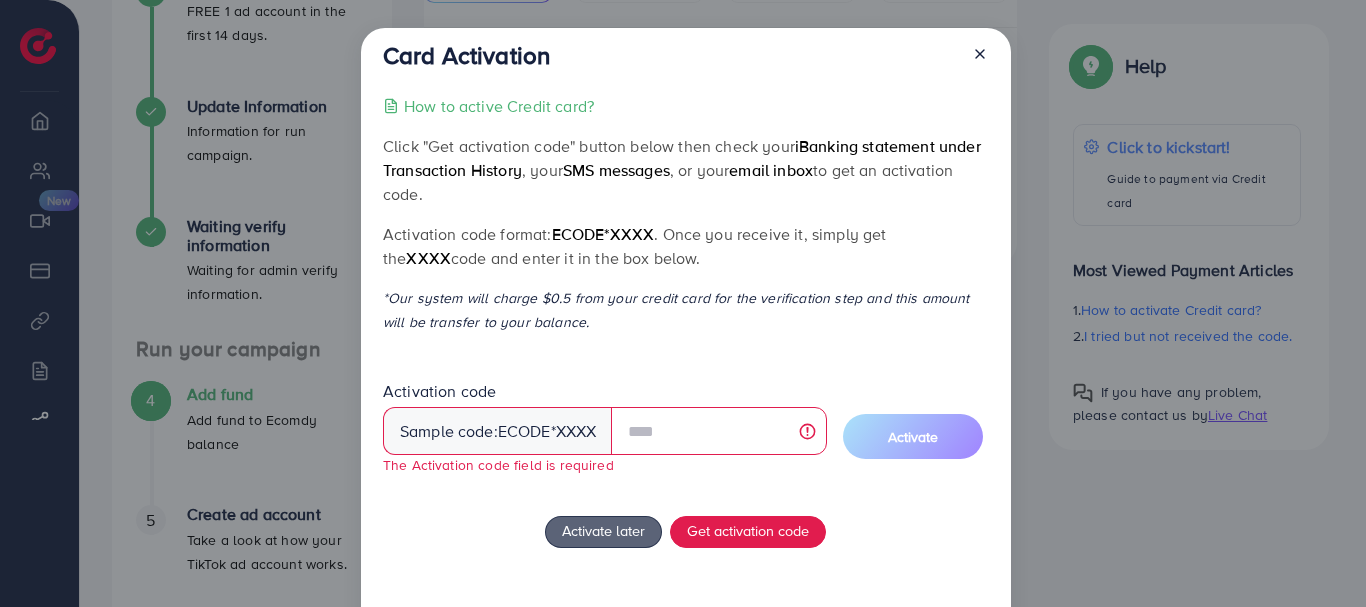 click 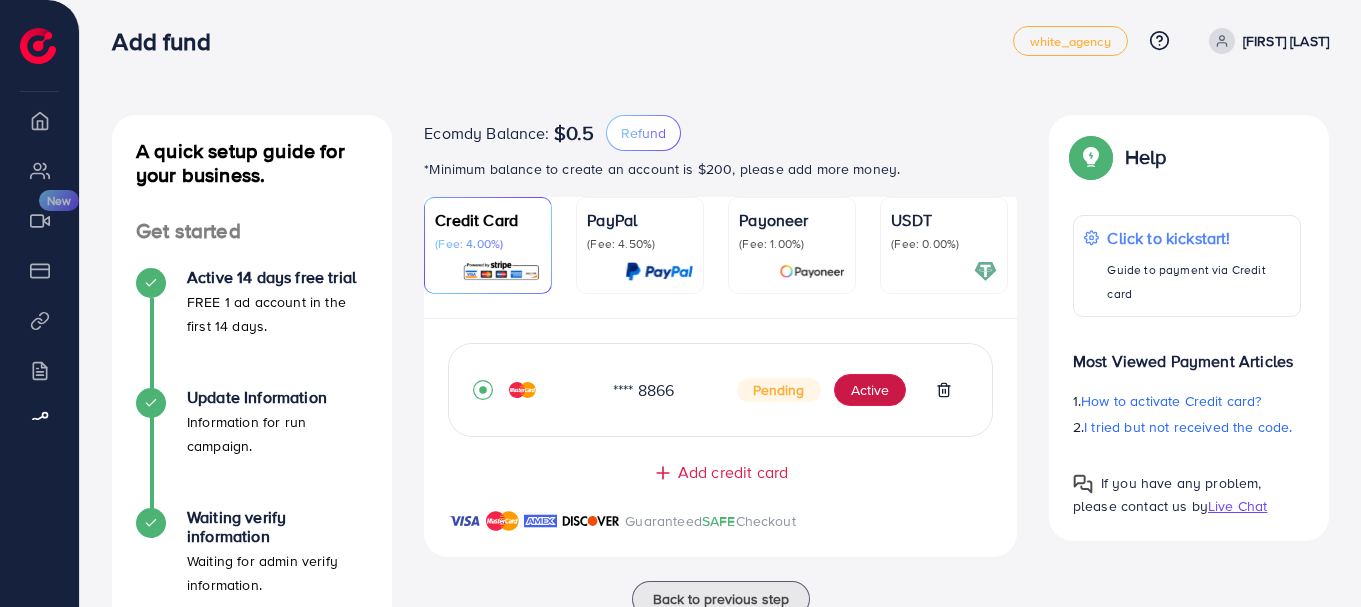 scroll, scrollTop: 0, scrollLeft: 0, axis: both 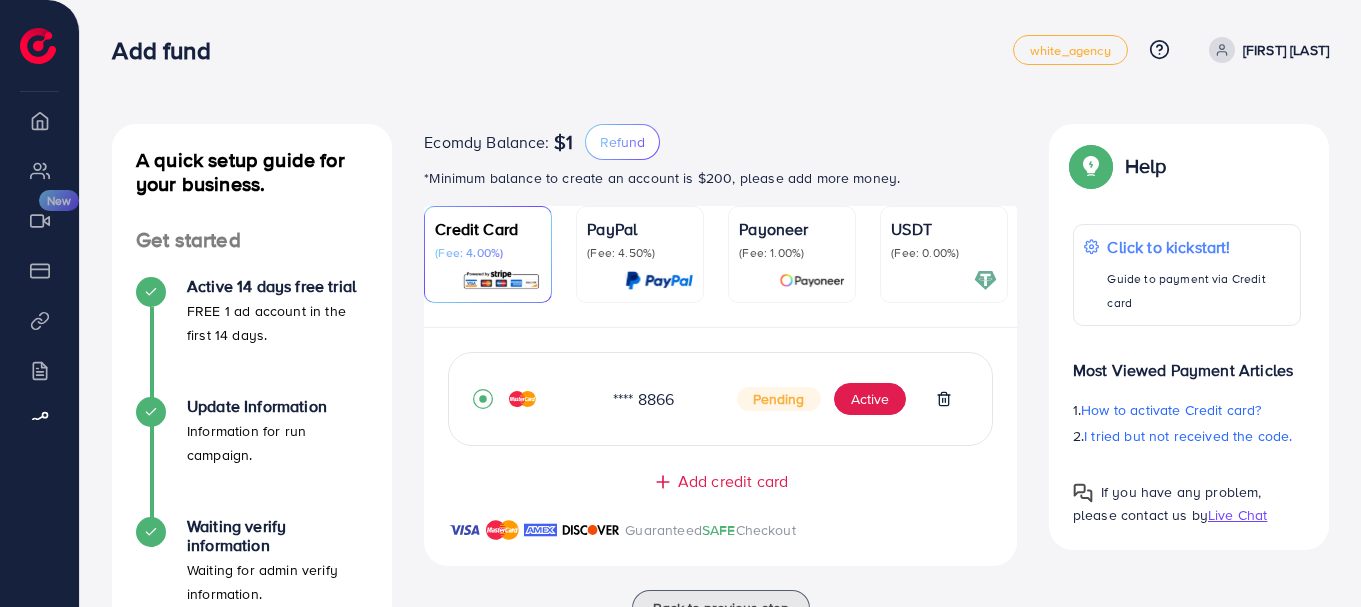 click on "*Minimum balance to create an account is $200, please add more money." at bounding box center (720, 178) 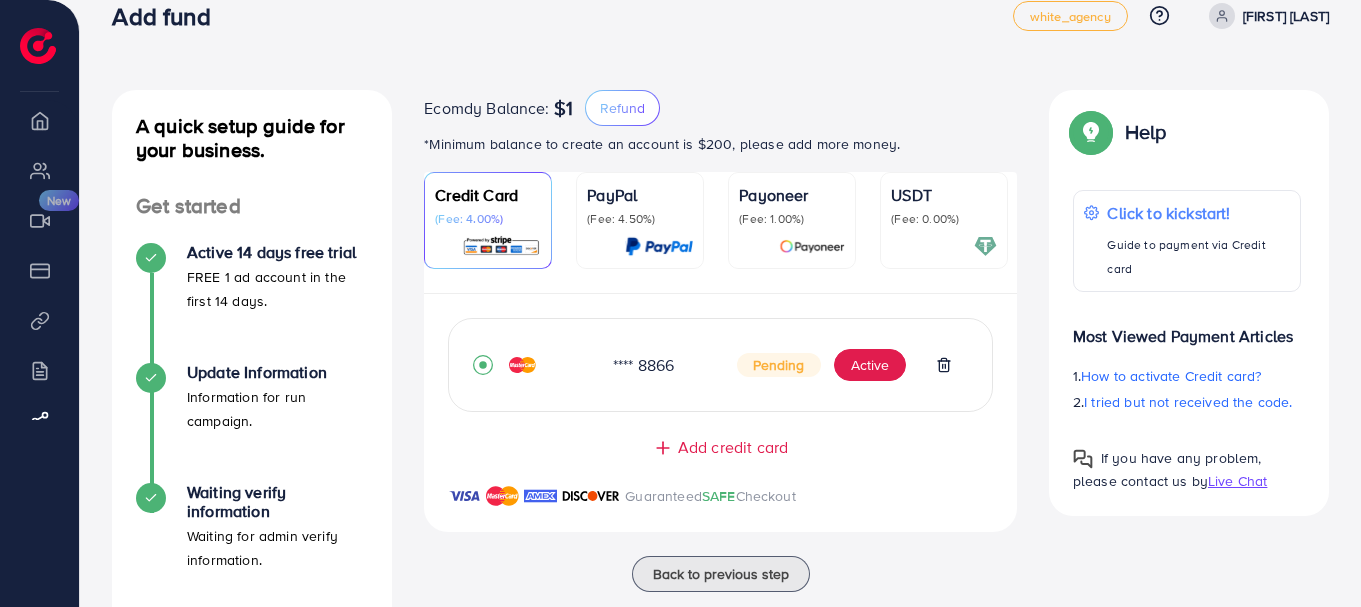 scroll, scrollTop: 32, scrollLeft: 0, axis: vertical 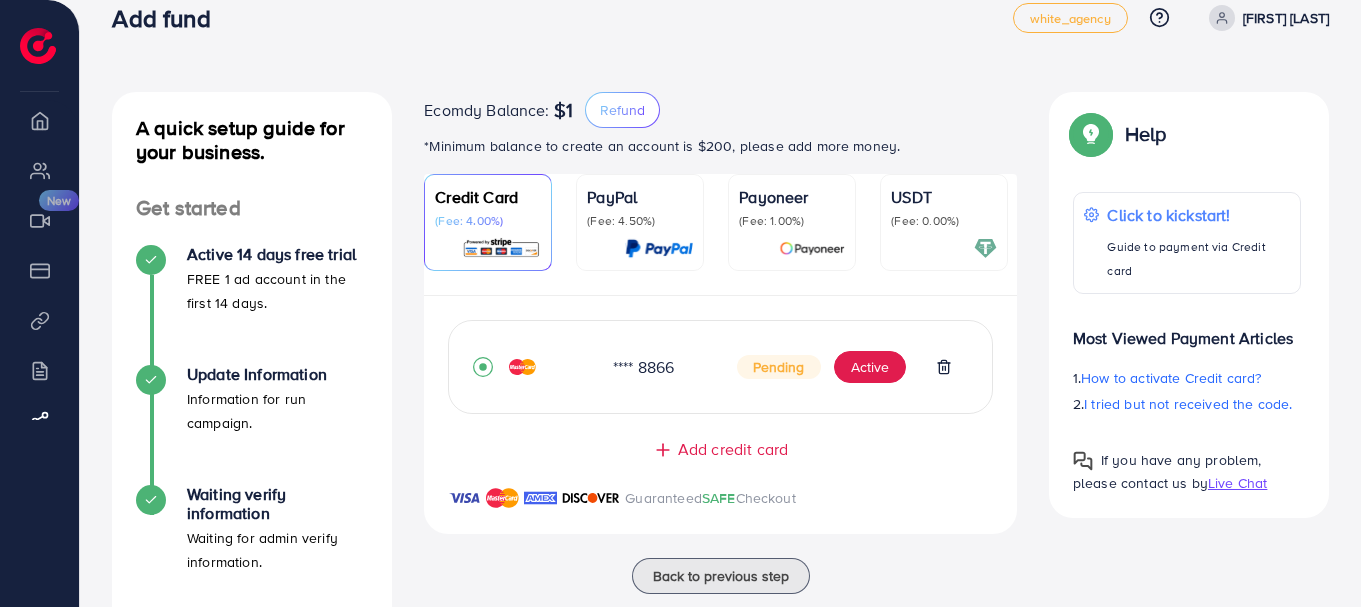 click on "$1" at bounding box center (563, 110) 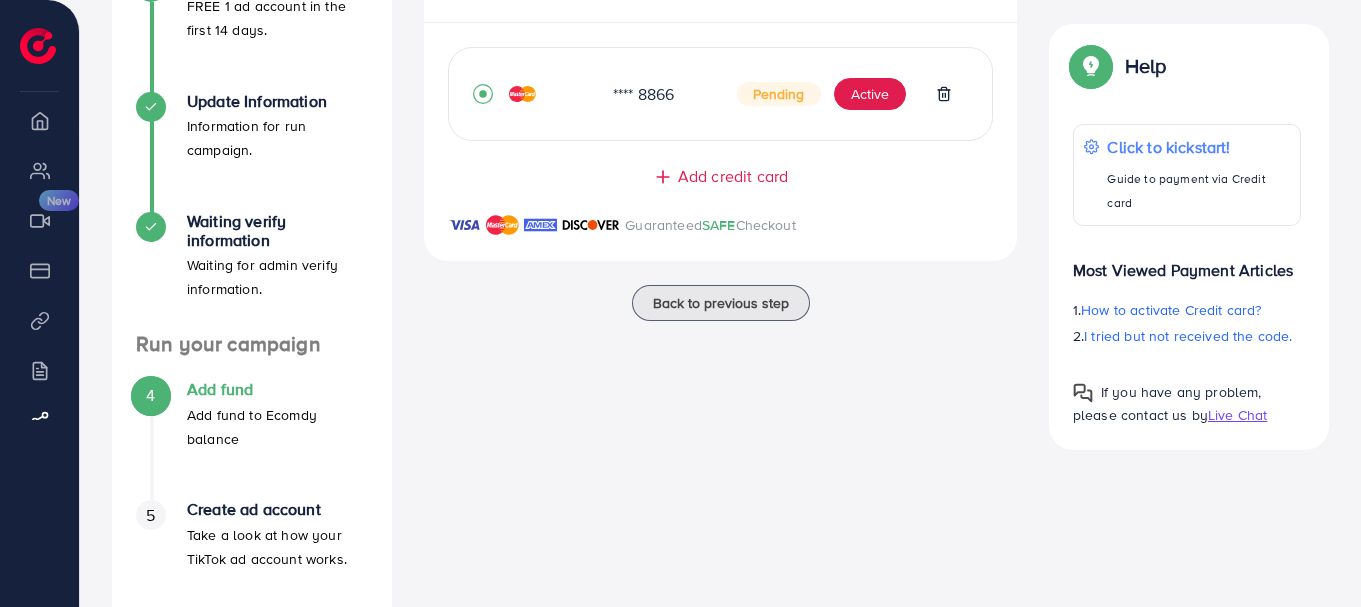 scroll, scrollTop: 270, scrollLeft: 0, axis: vertical 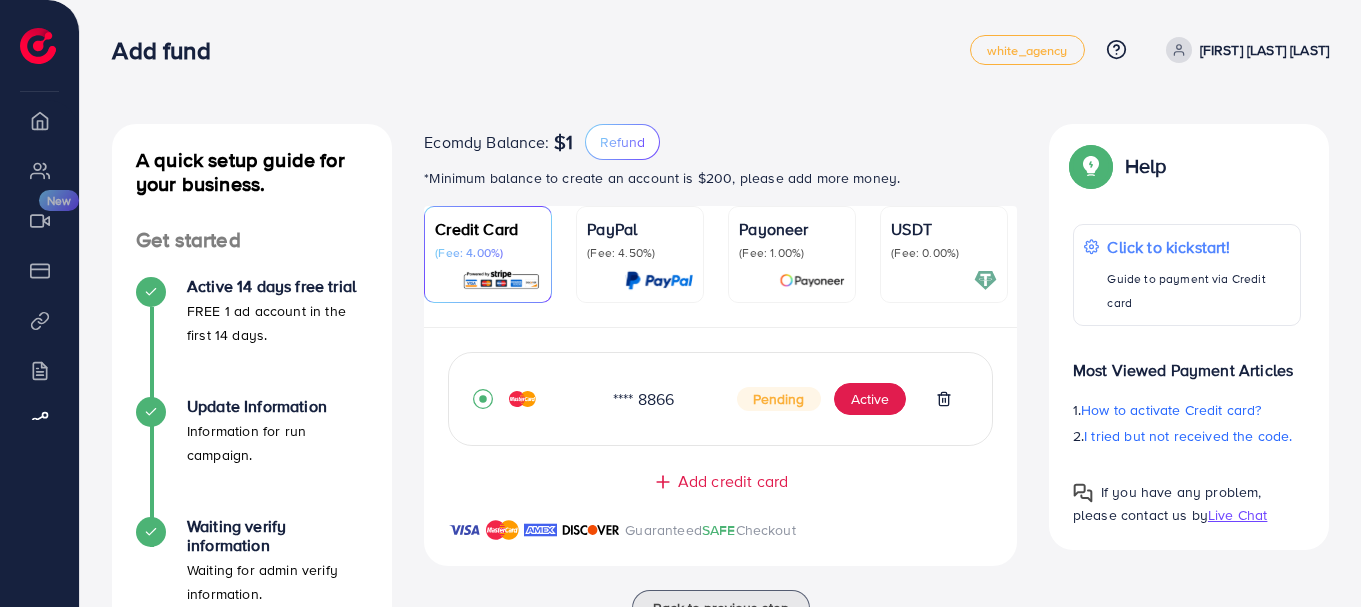 click on "*Minimum balance to create an account is $200, please add more money." at bounding box center (720, 178) 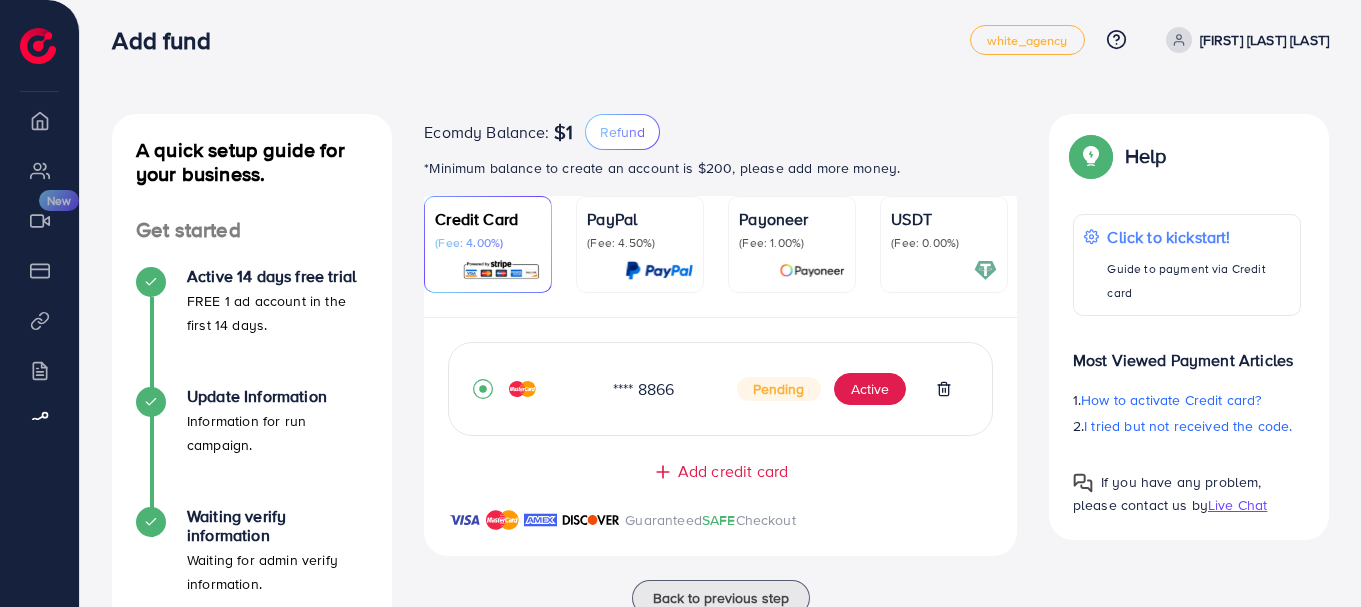scroll, scrollTop: 0, scrollLeft: 0, axis: both 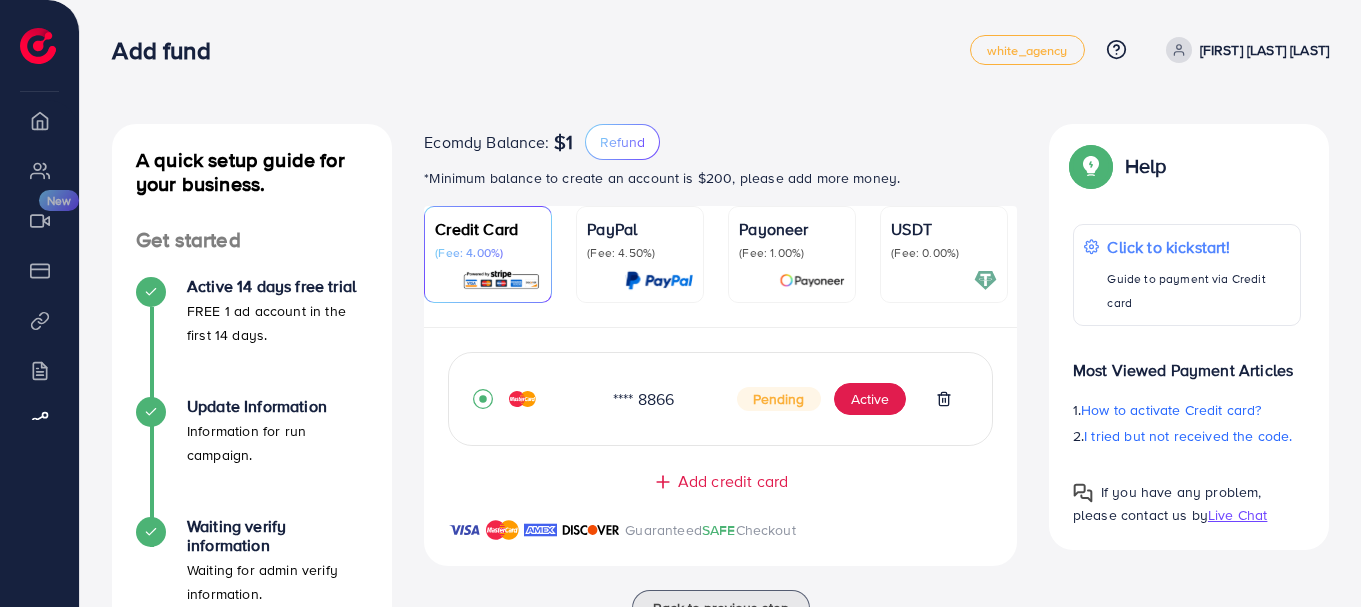 click on "$1" at bounding box center [563, 142] 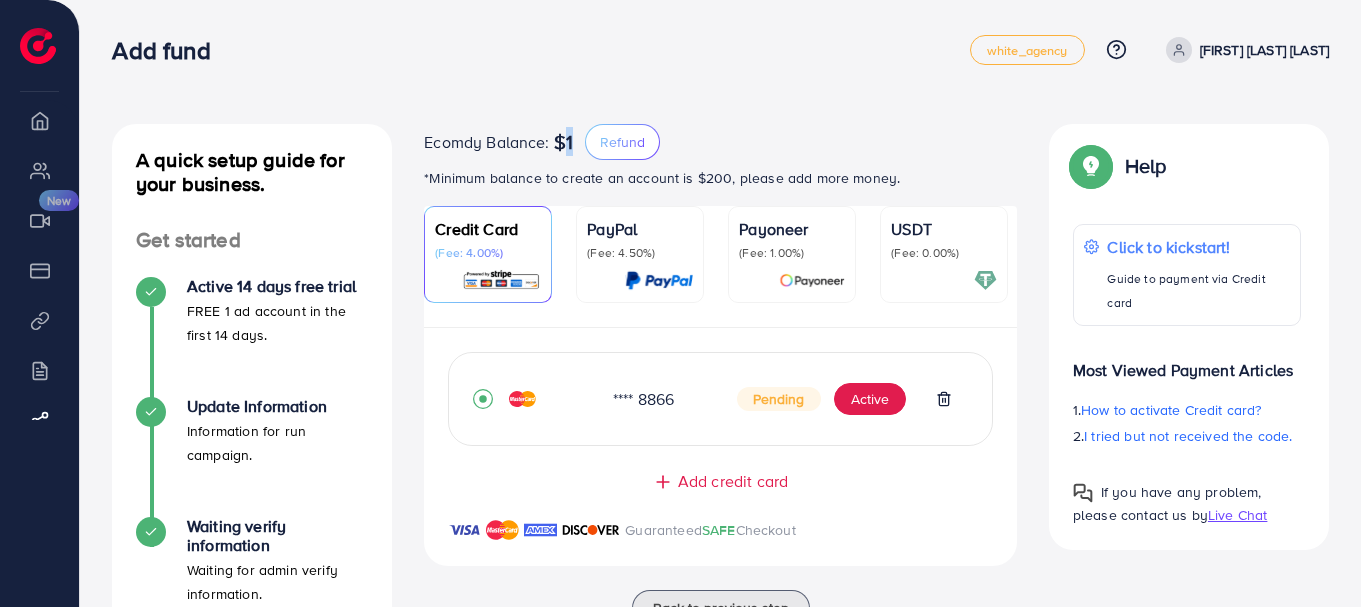 click on "$1" at bounding box center [563, 142] 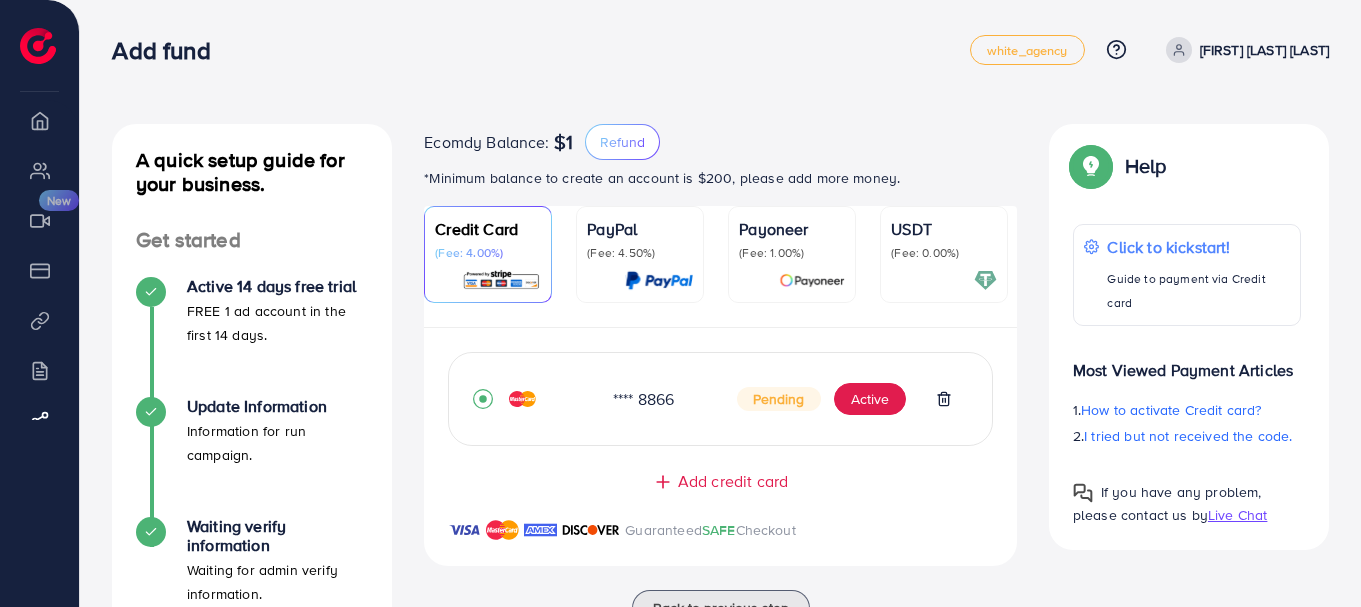 click on "*Minimum balance to create an account is $200, please add more money." at bounding box center (720, 178) 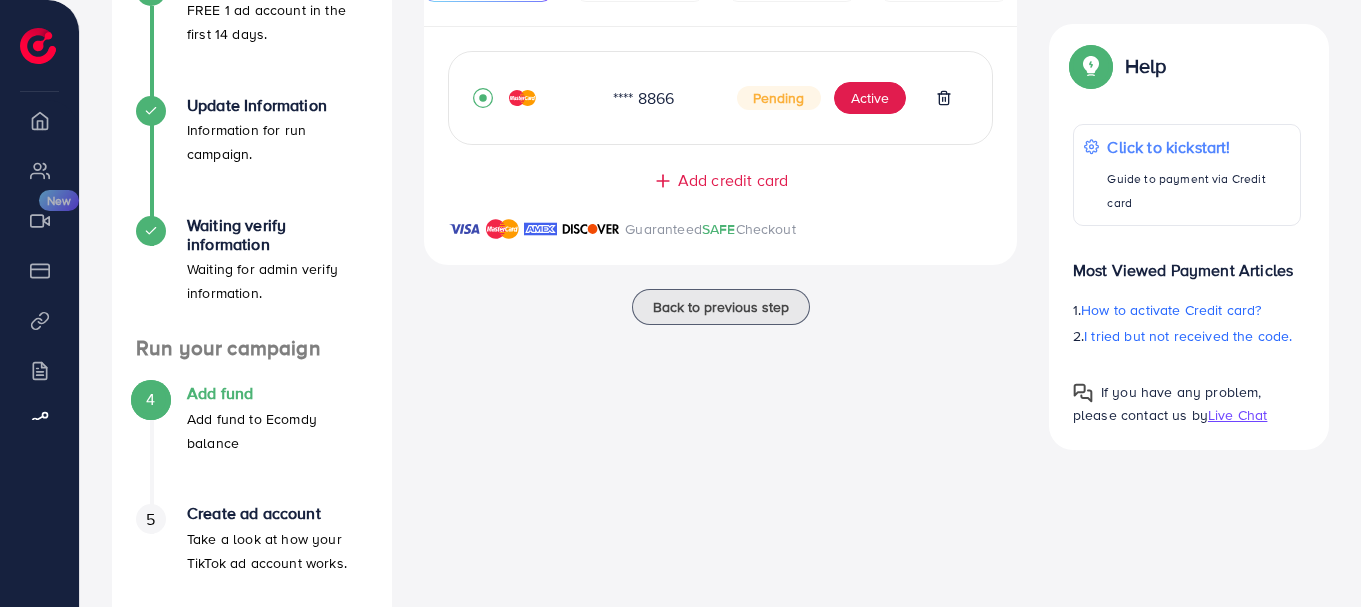 scroll, scrollTop: 374, scrollLeft: 0, axis: vertical 